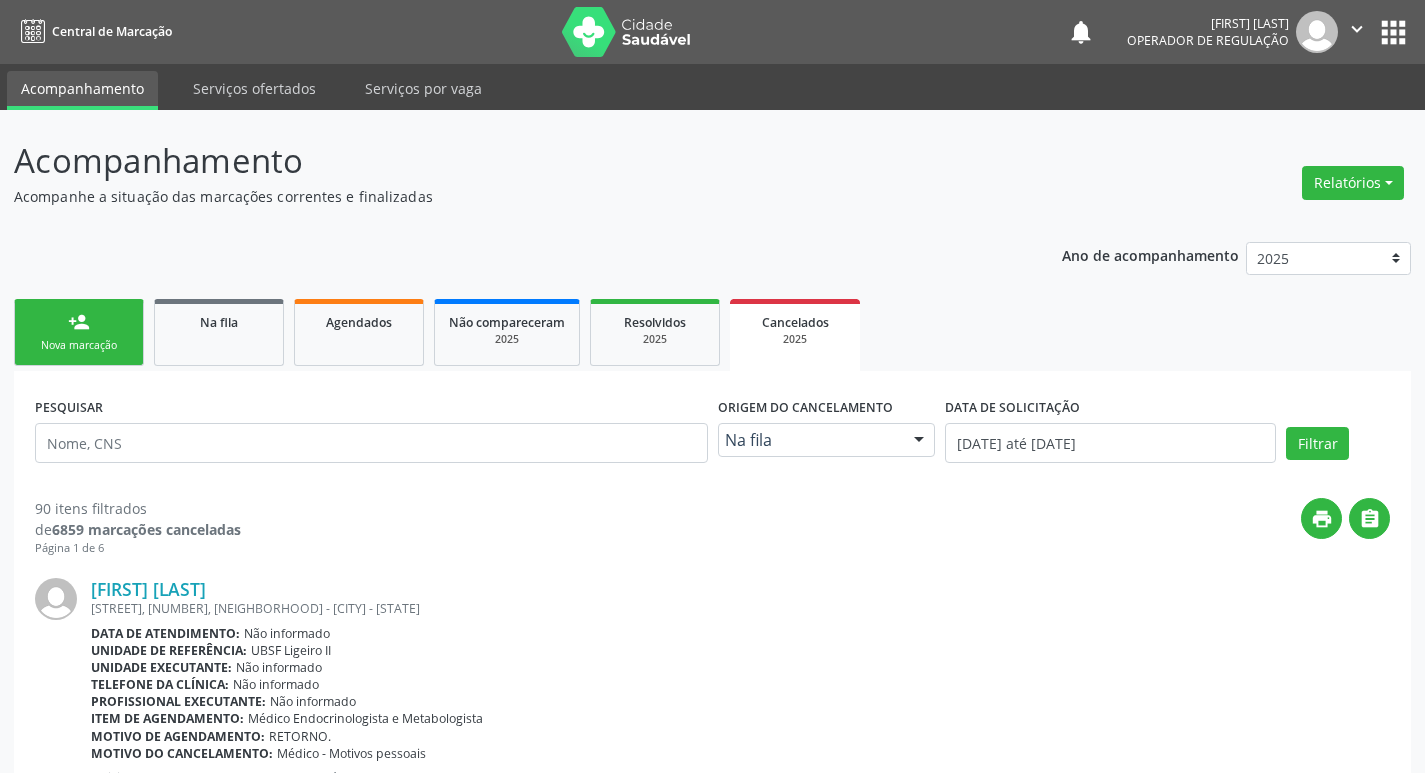 scroll, scrollTop: 0, scrollLeft: 0, axis: both 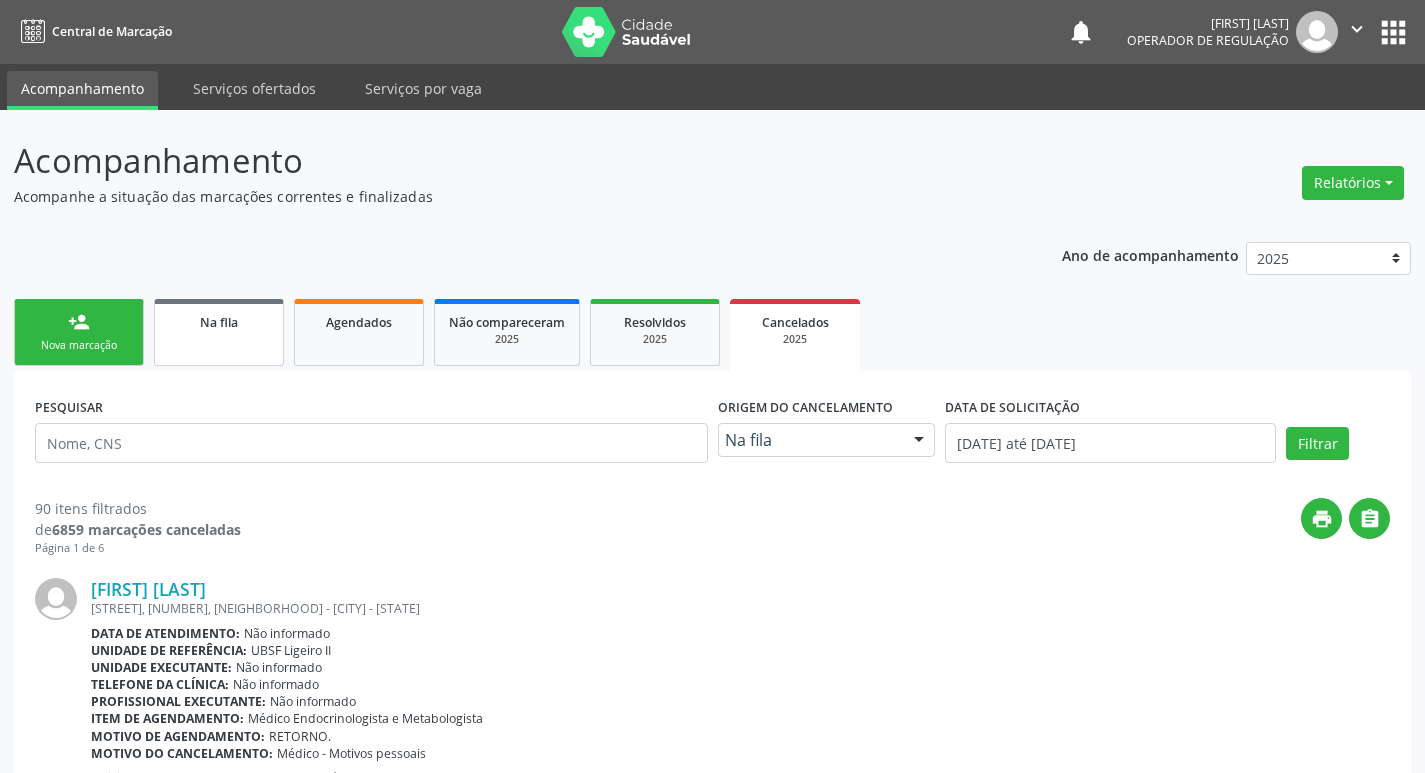 click on "Na fila" at bounding box center (219, 321) 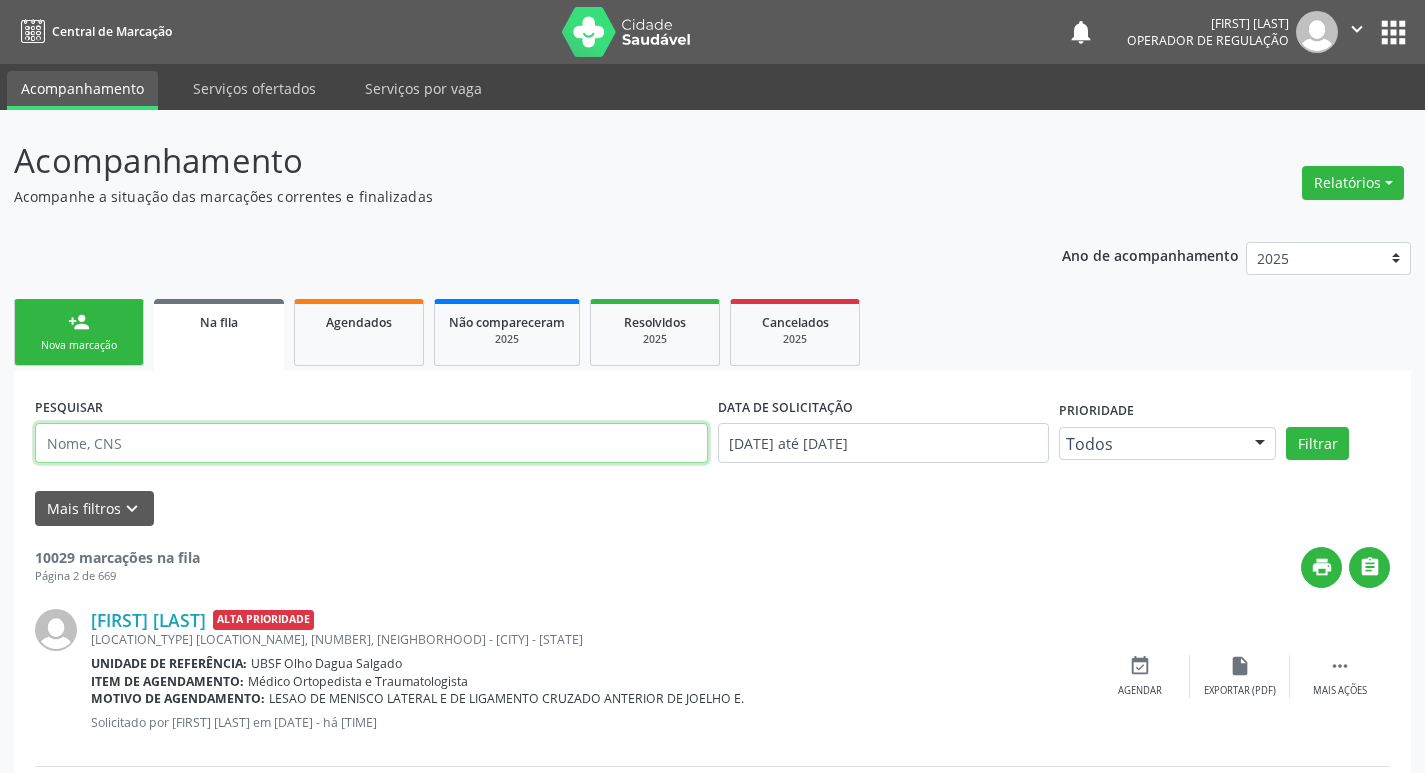 click at bounding box center (371, 443) 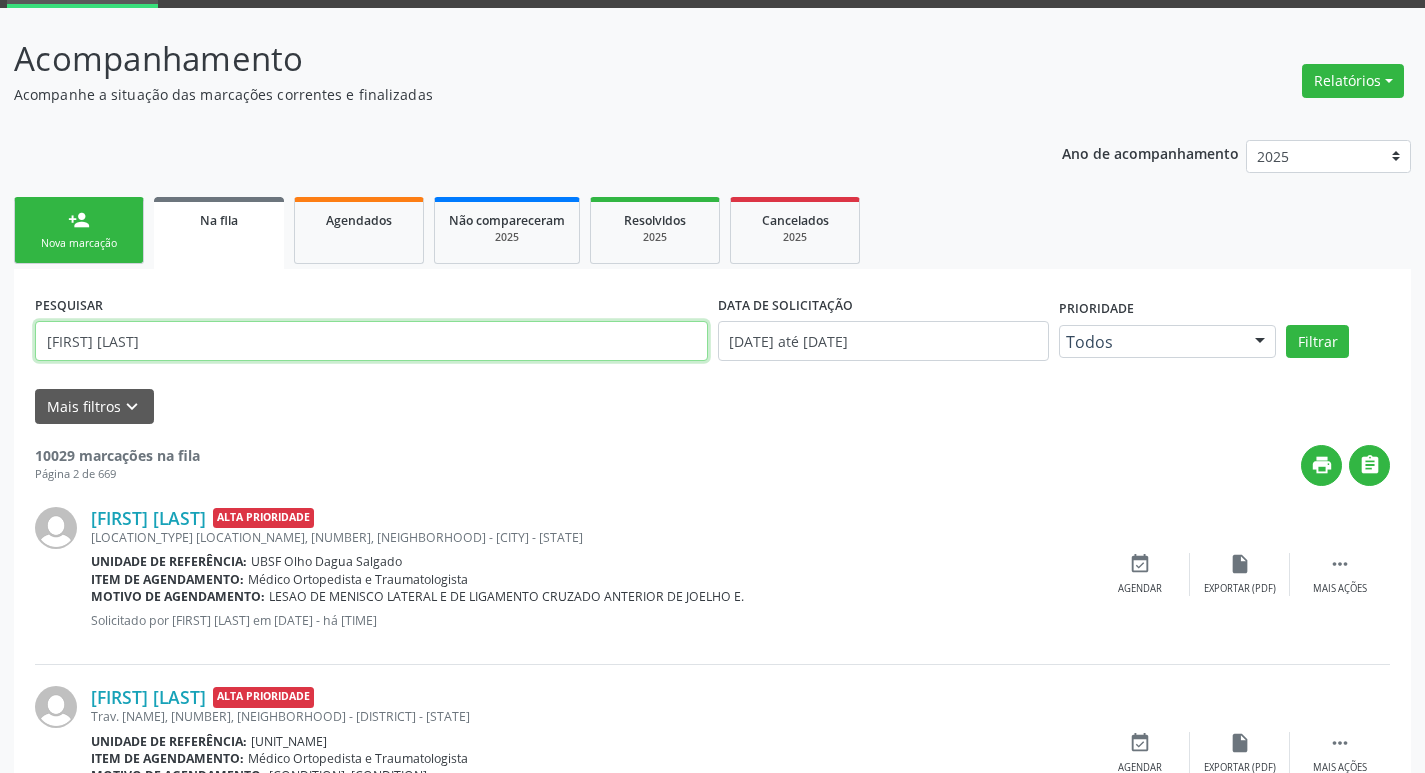 scroll, scrollTop: 200, scrollLeft: 0, axis: vertical 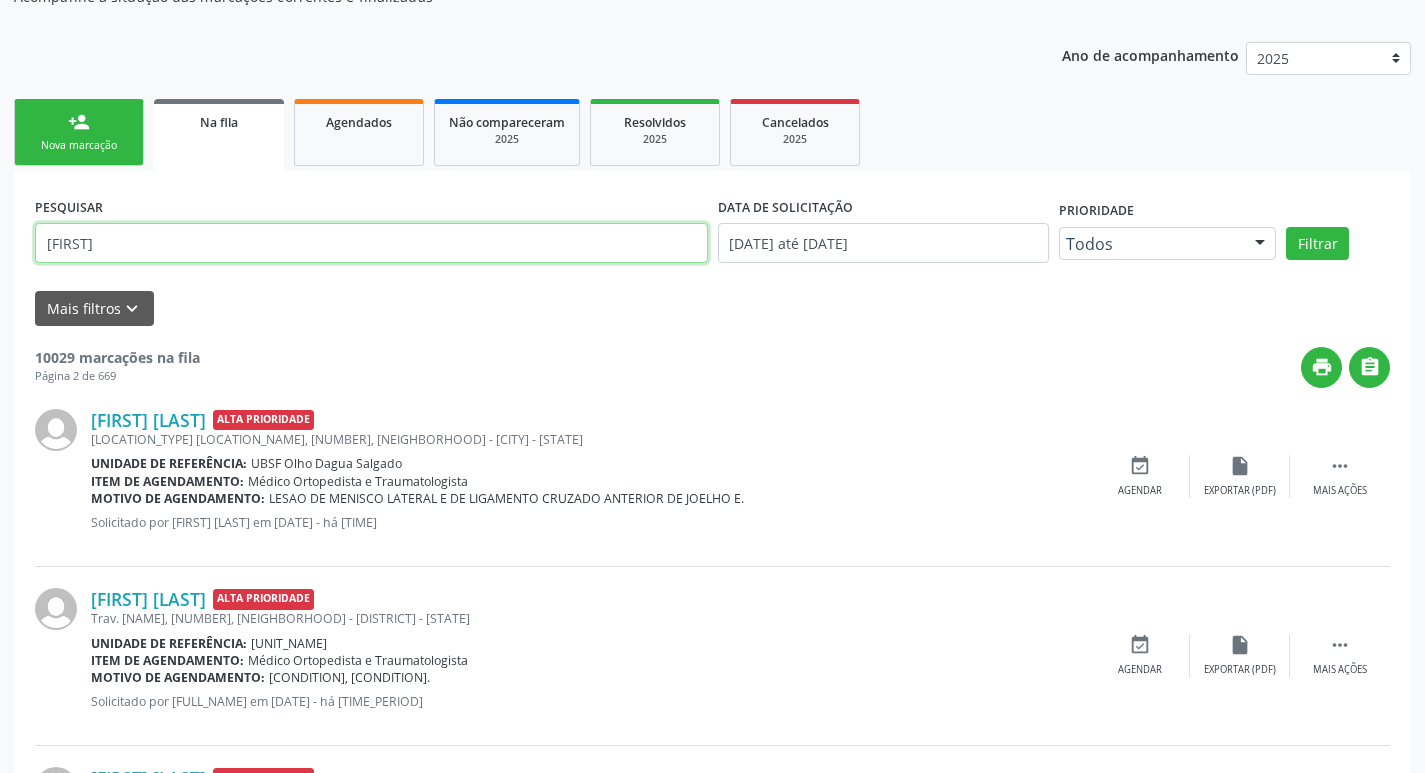 type on "[FIRST]" 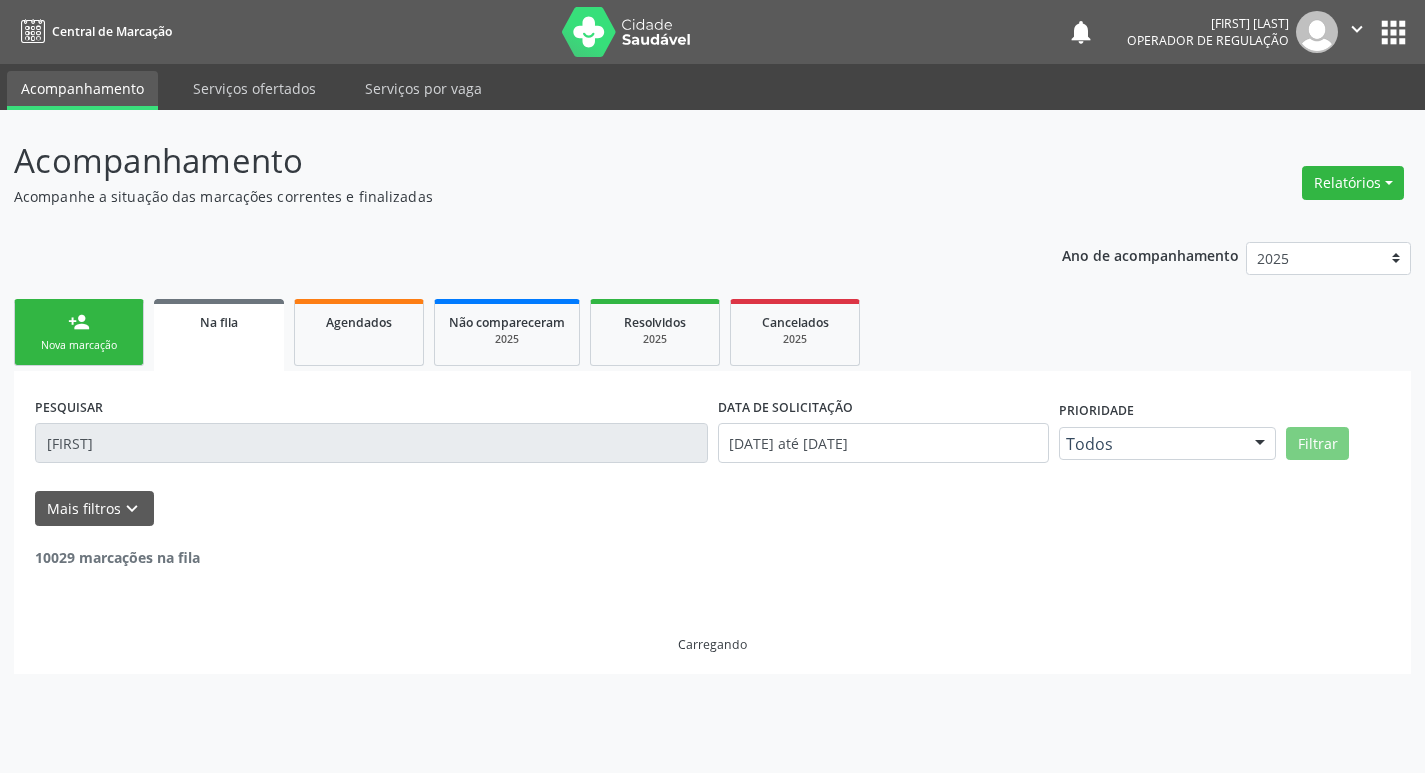 scroll, scrollTop: 0, scrollLeft: 0, axis: both 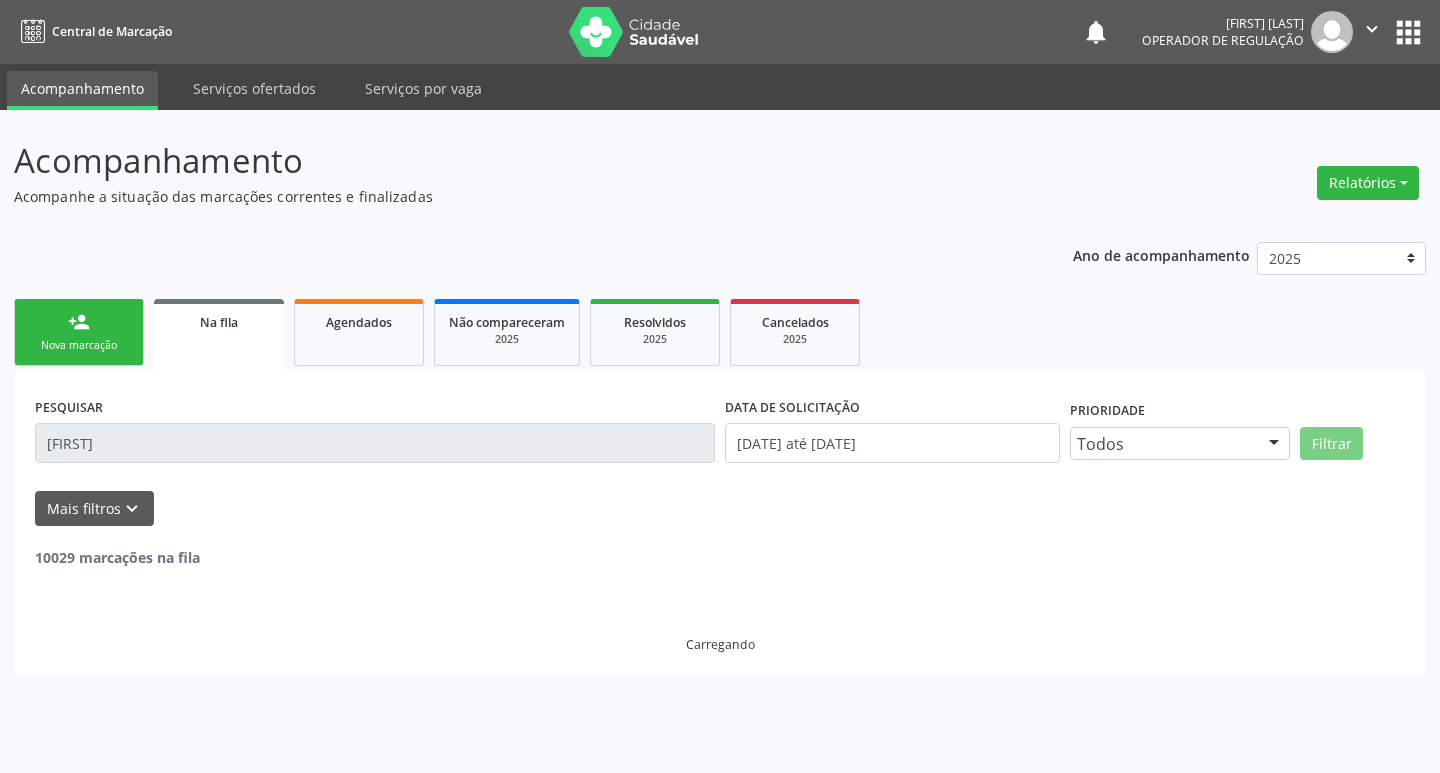 click on "person_add
Nova marcação" at bounding box center (79, 332) 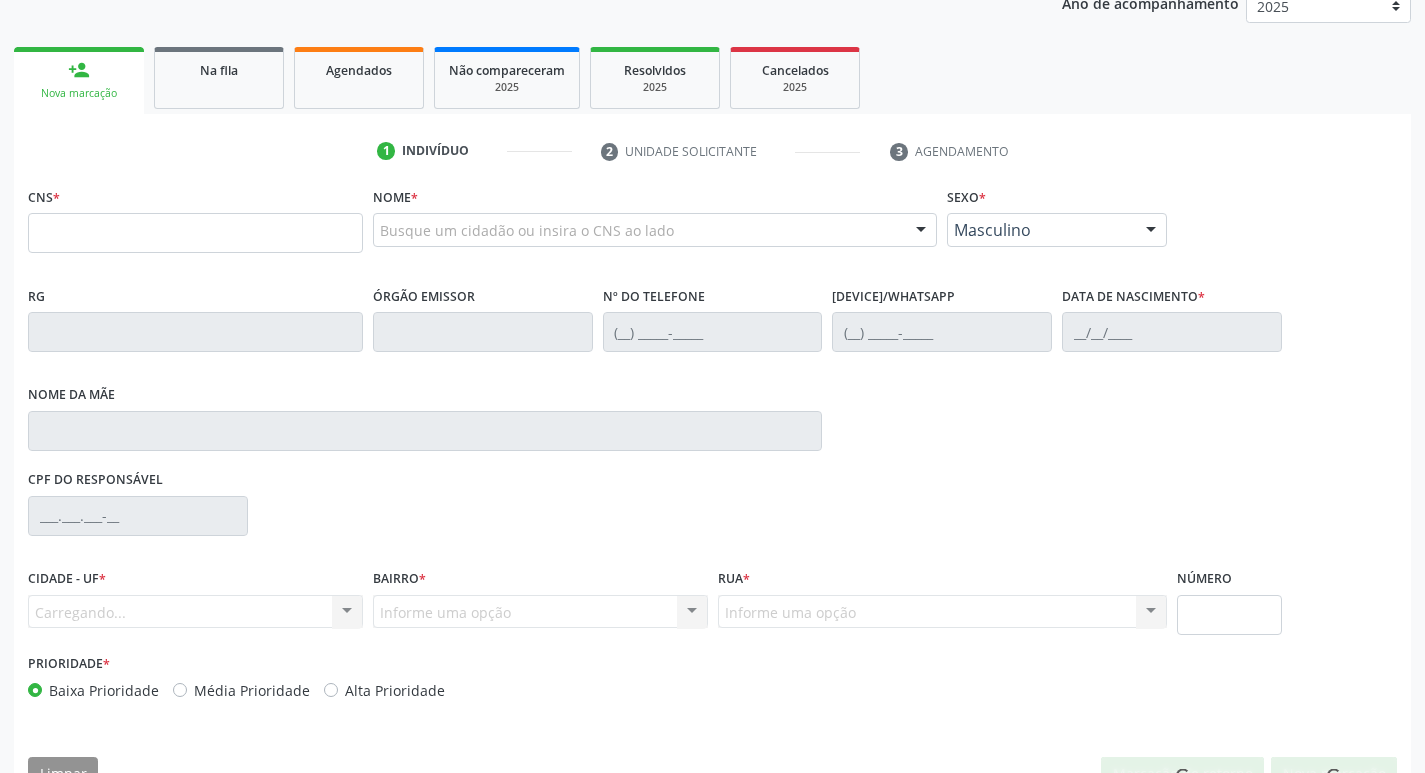 scroll, scrollTop: 297, scrollLeft: 0, axis: vertical 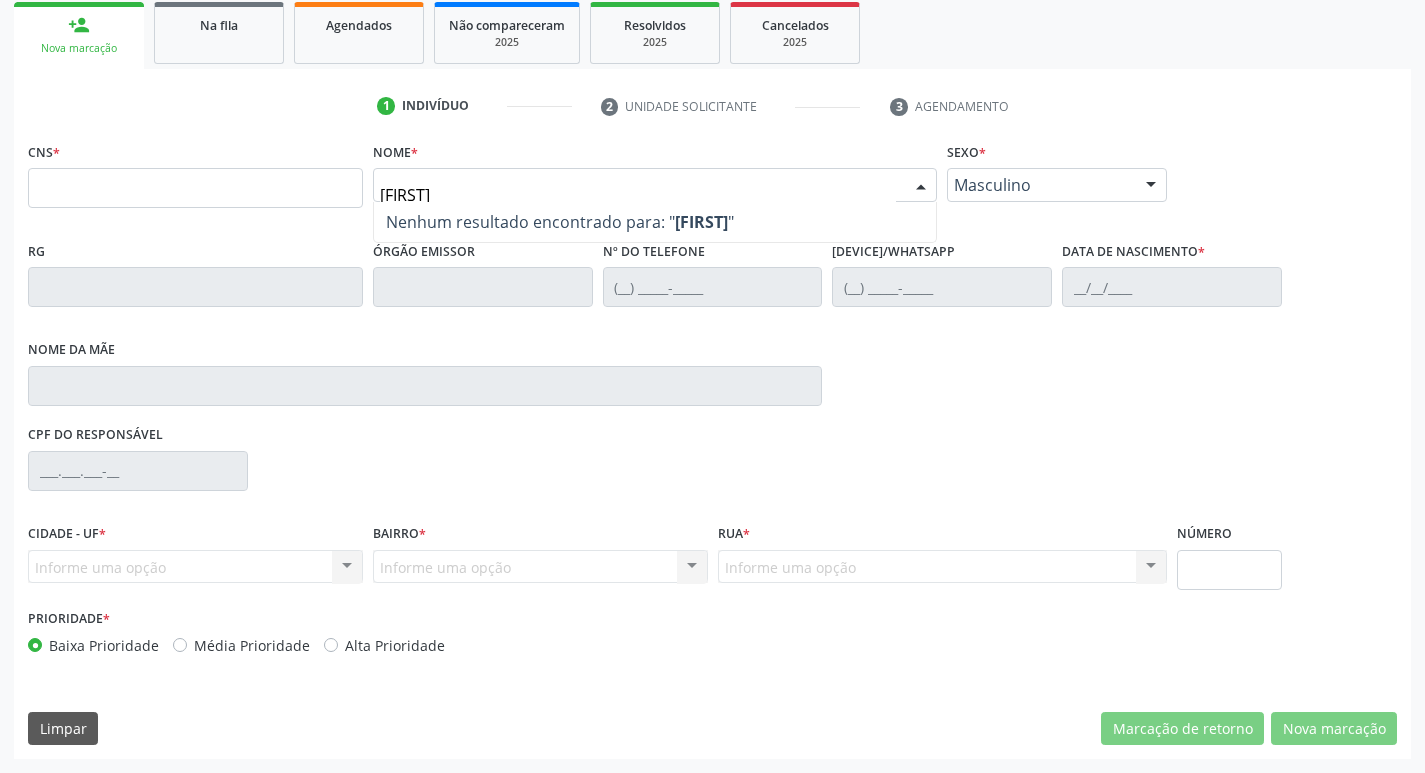 type on "[FIRST] [INITIAL]" 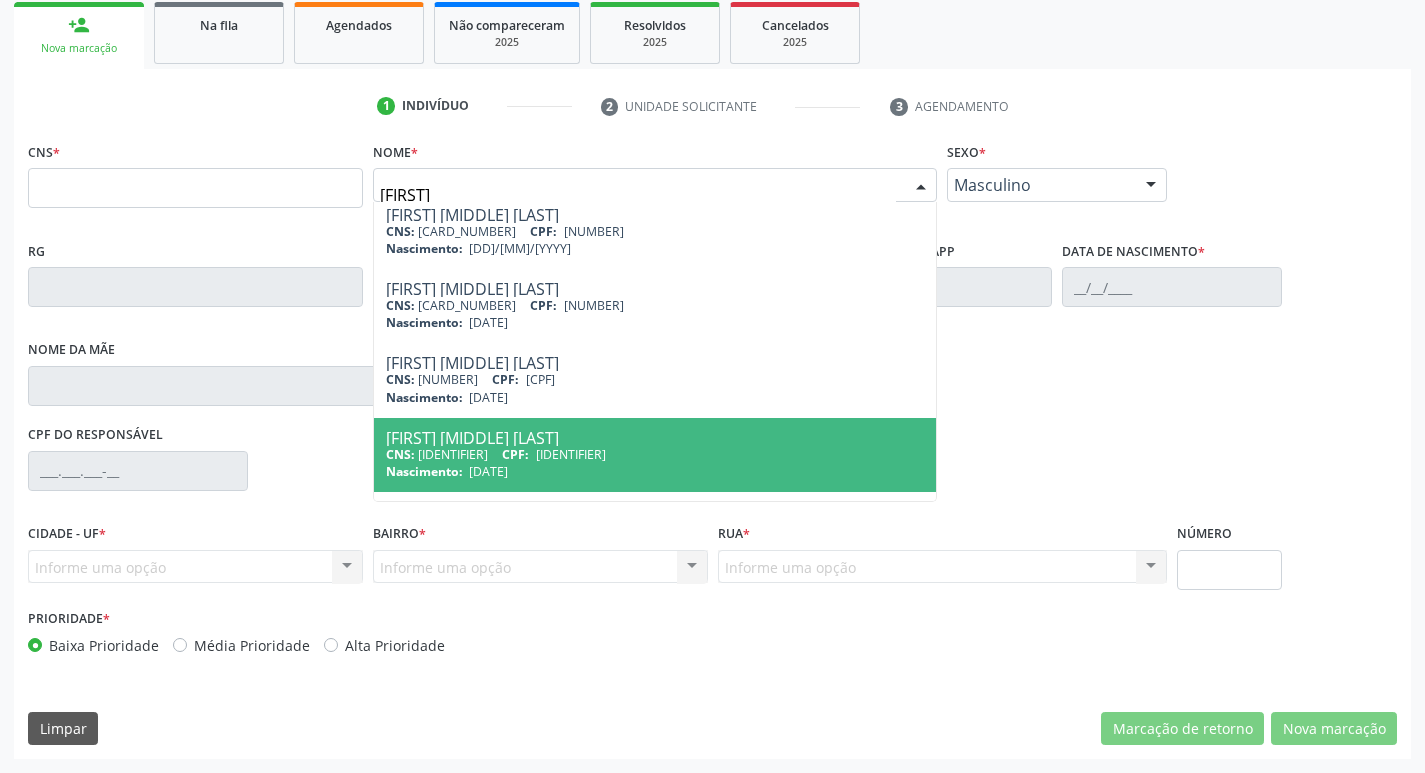 scroll, scrollTop: 0, scrollLeft: 0, axis: both 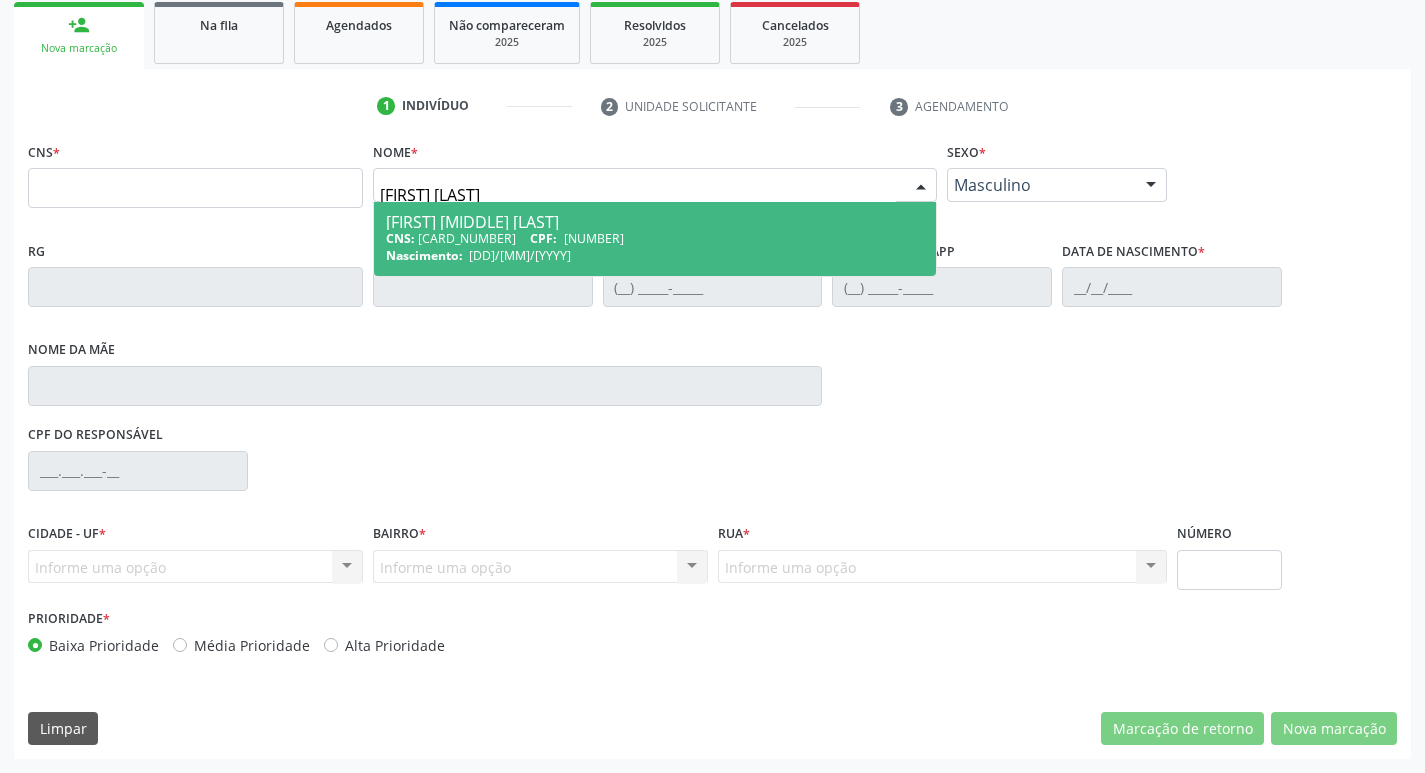 click on "[NUMBER]" at bounding box center (594, 238) 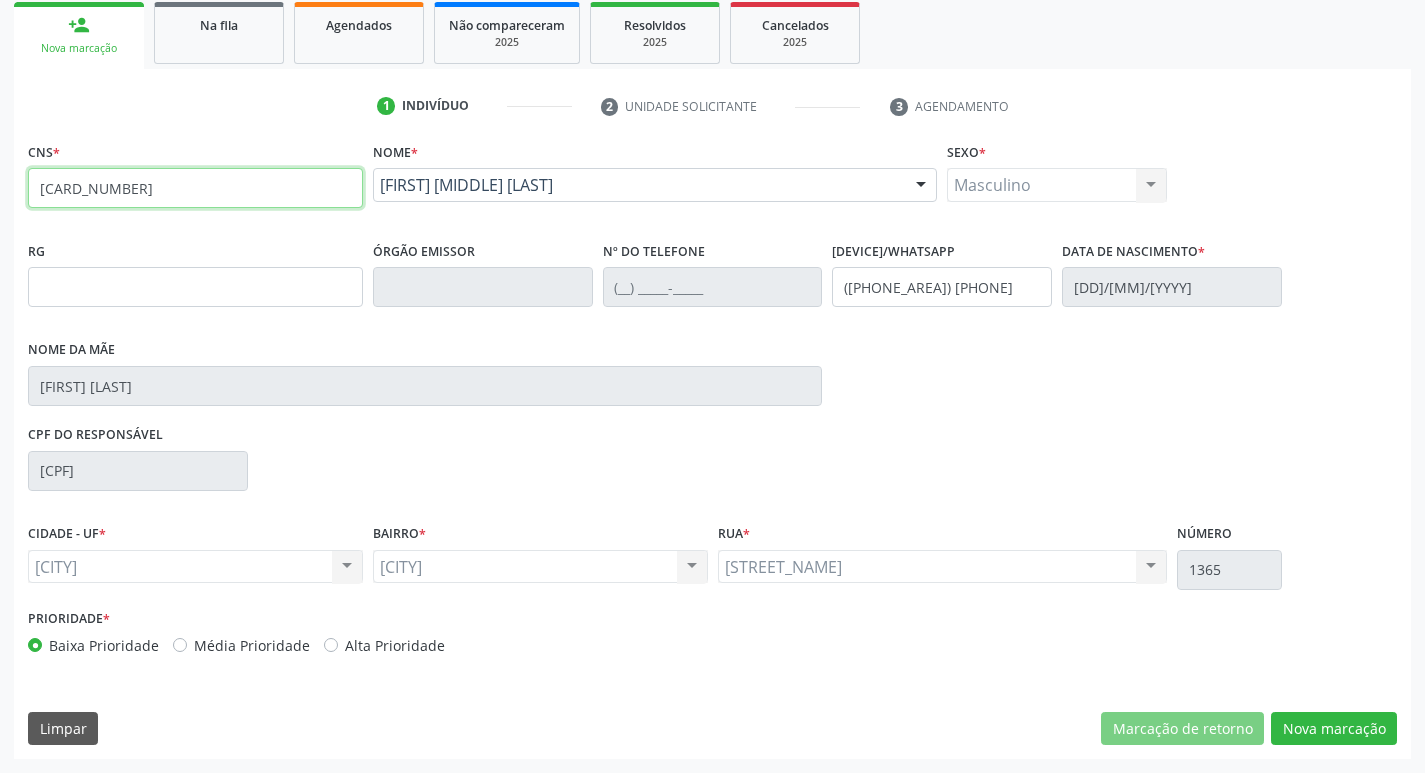 drag, startPoint x: 229, startPoint y: 199, endPoint x: 0, endPoint y: 209, distance: 229.21823 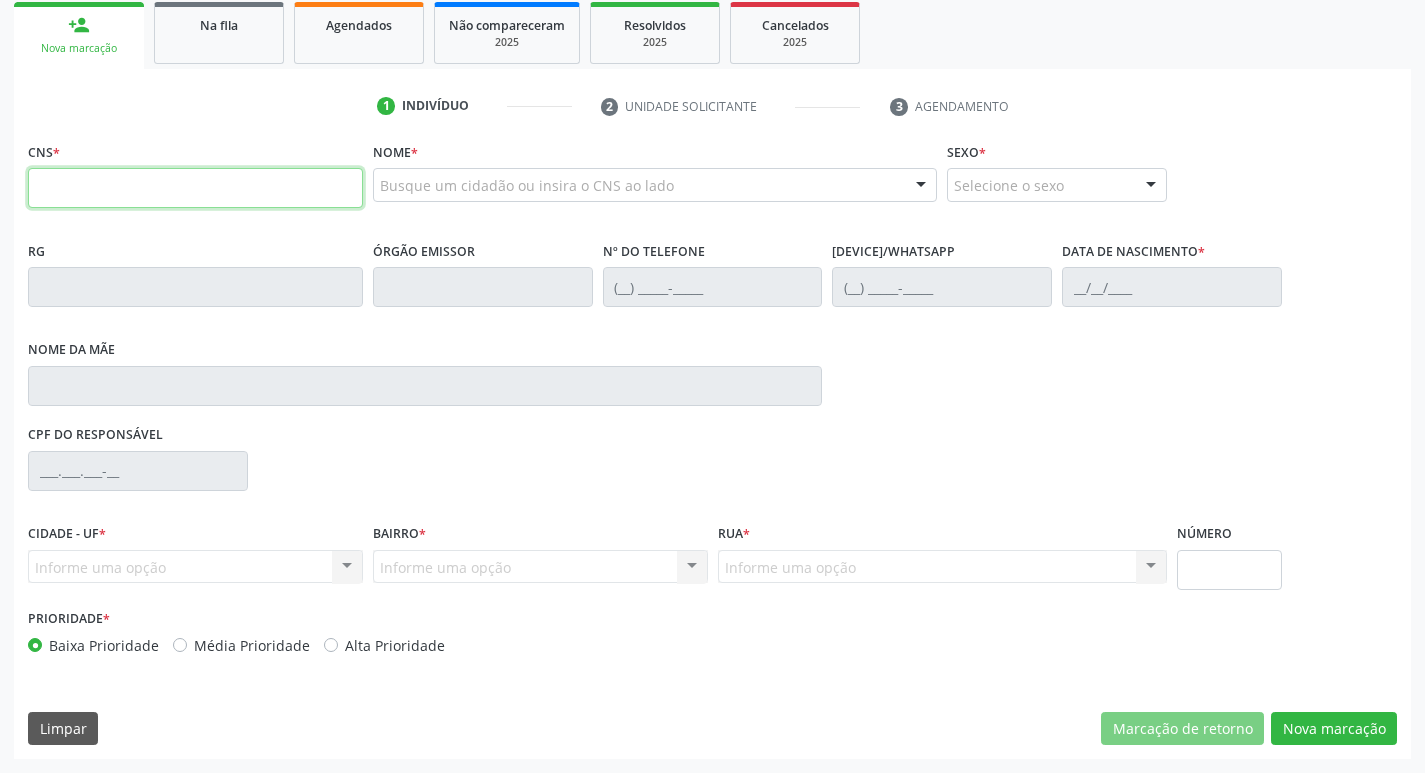 type 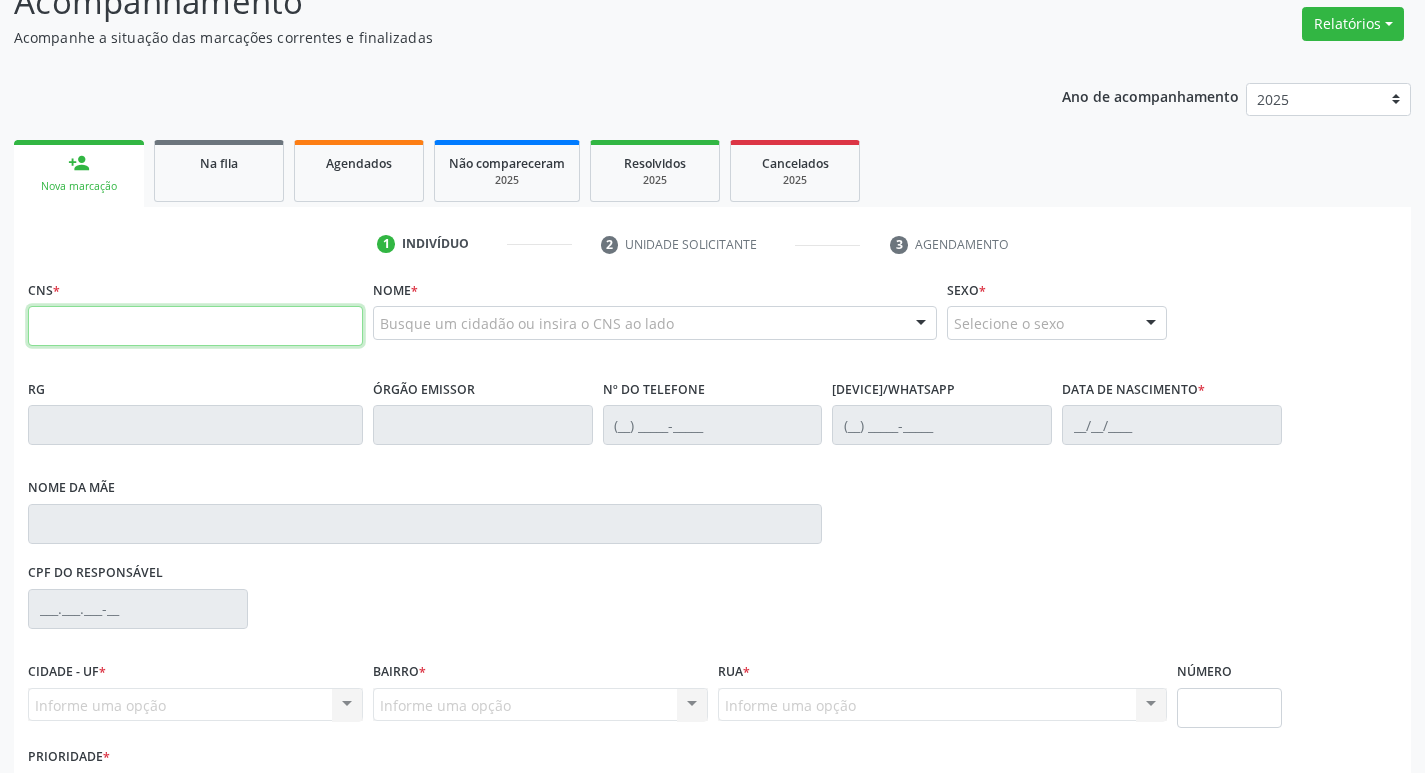 scroll, scrollTop: 0, scrollLeft: 0, axis: both 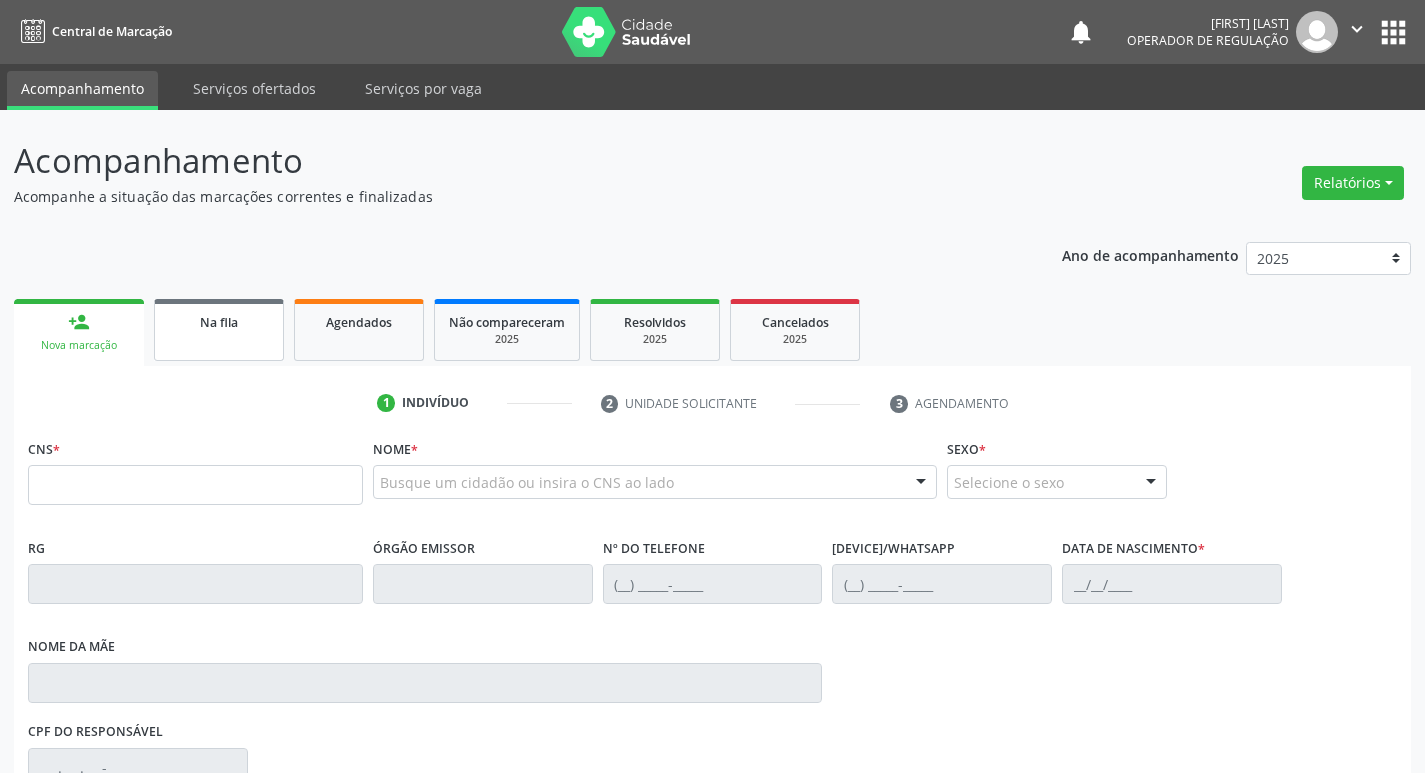 click on "Na fila" at bounding box center (219, 321) 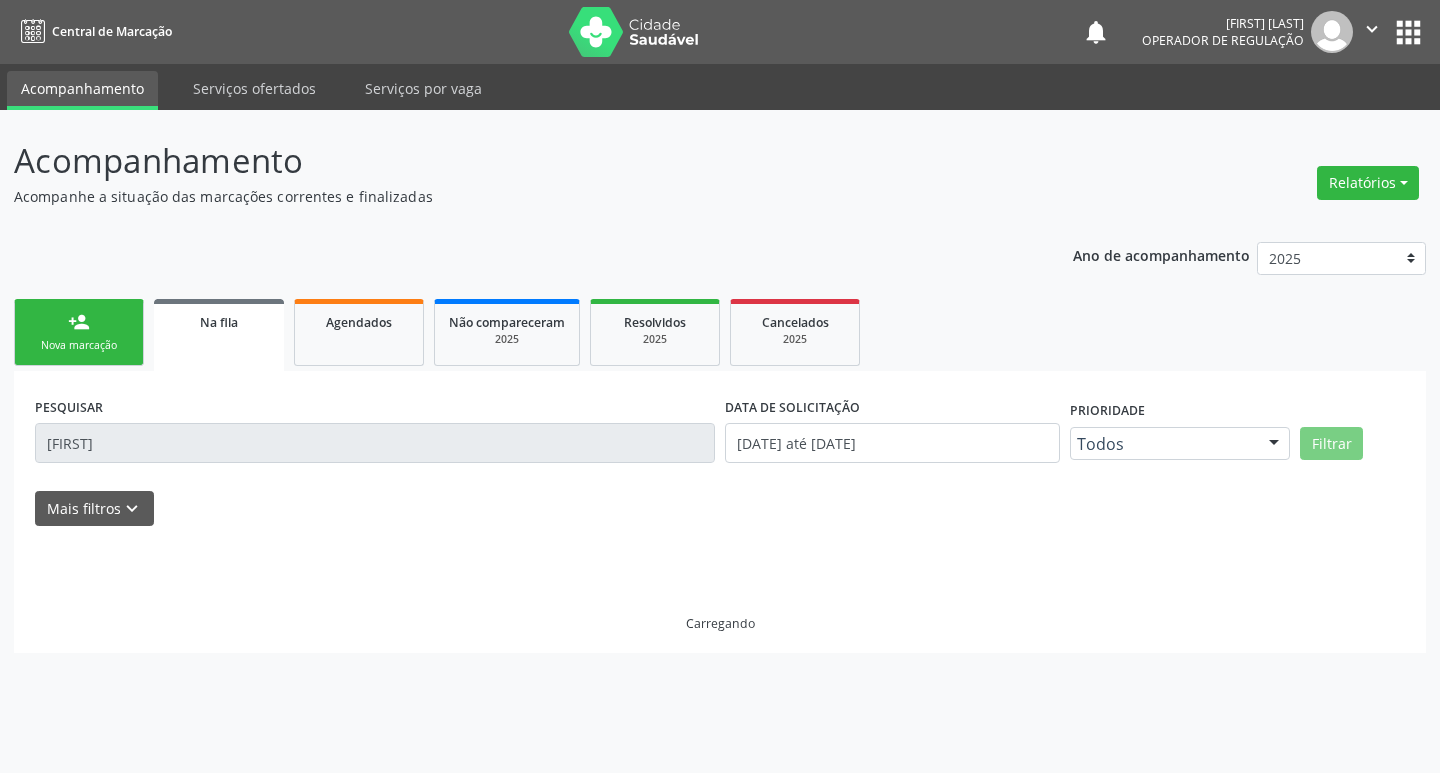click on "person_add
Nova marcação" at bounding box center (79, 332) 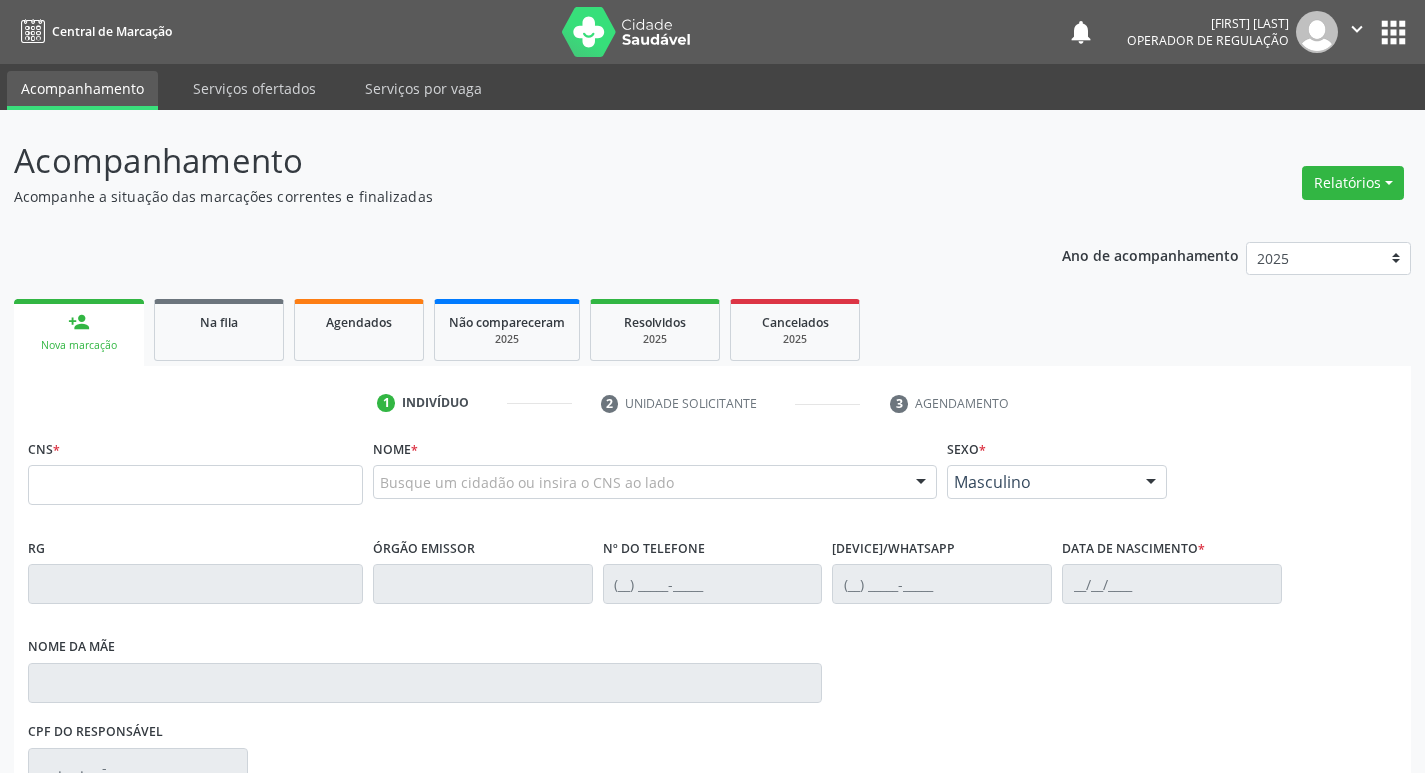 click on "Busque um cidadão ou insira o CNS ao lado" at bounding box center [655, 482] 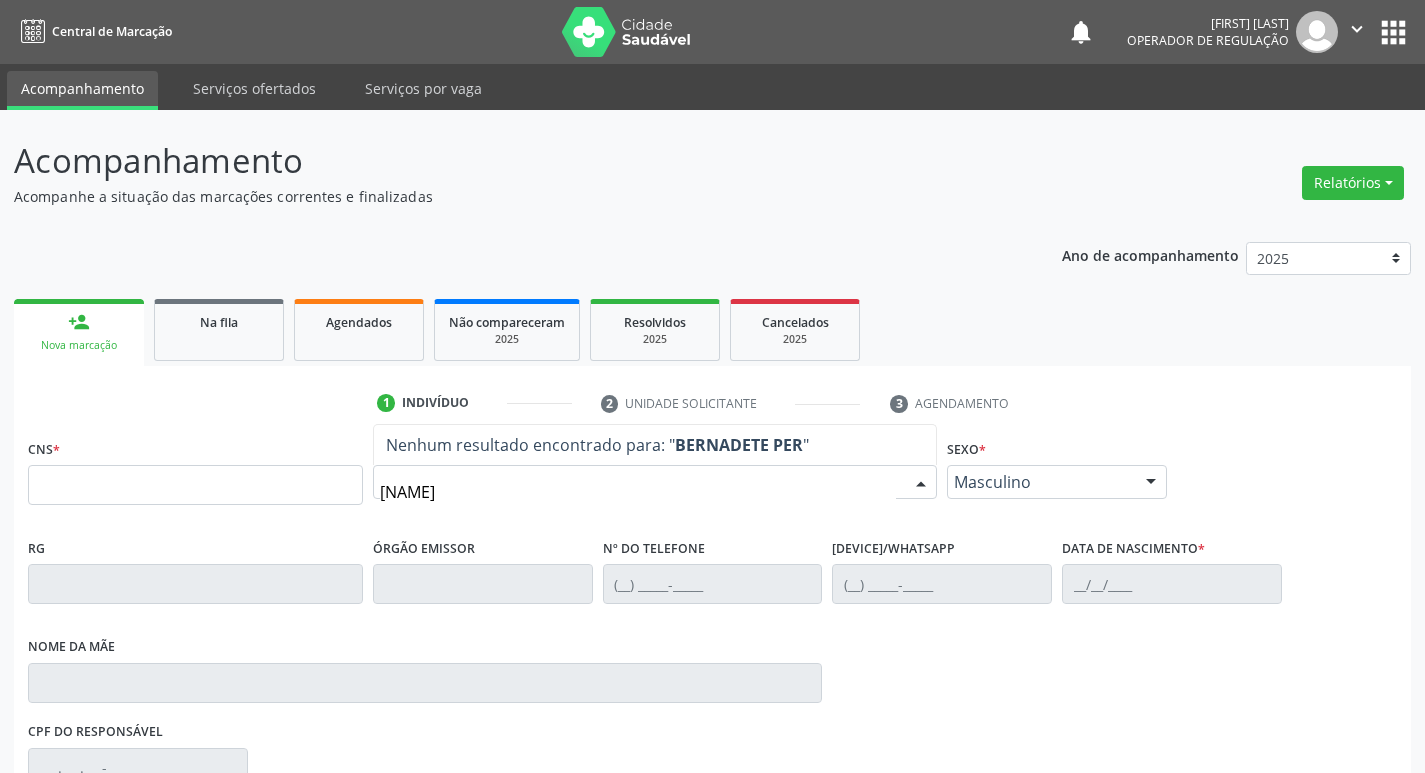 type on "[LAST_NAME]" 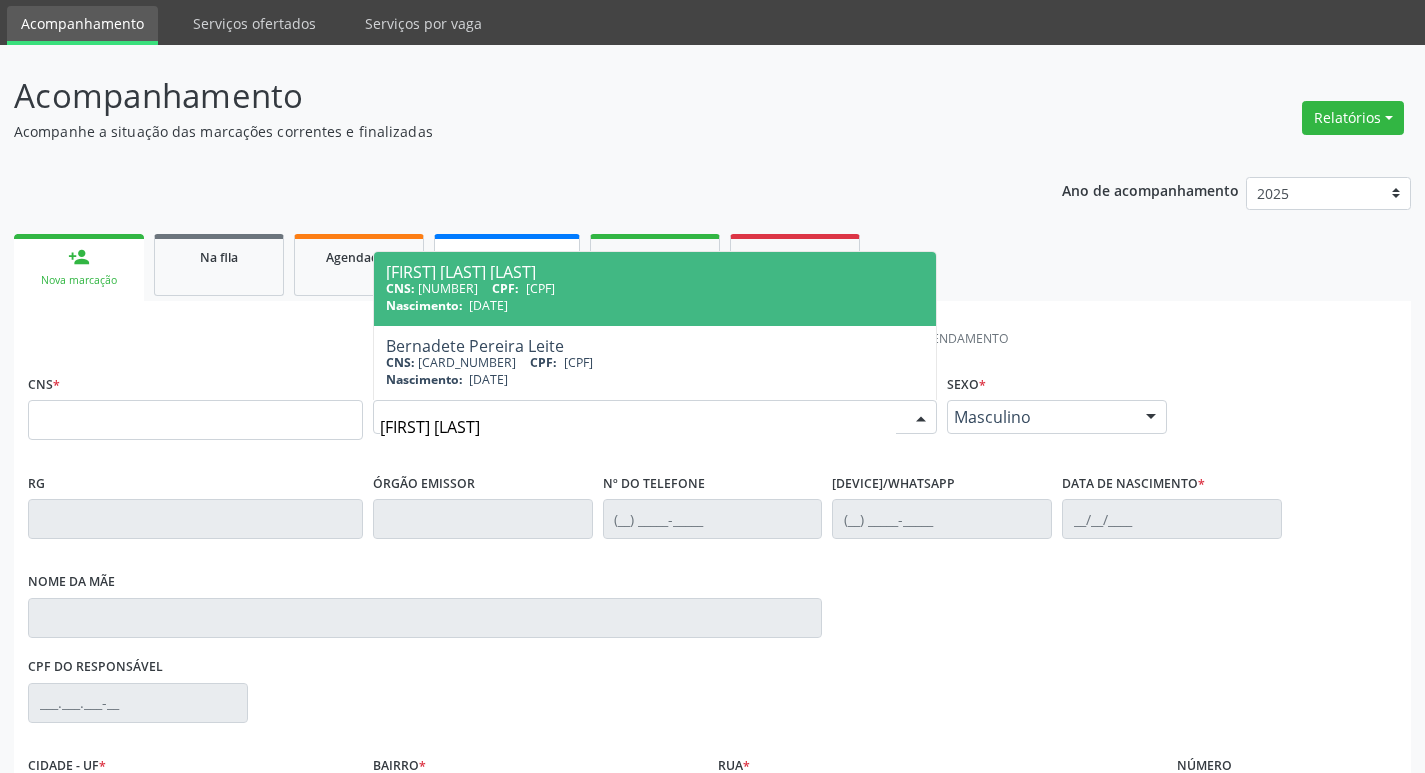 scroll, scrollTop: 100, scrollLeft: 0, axis: vertical 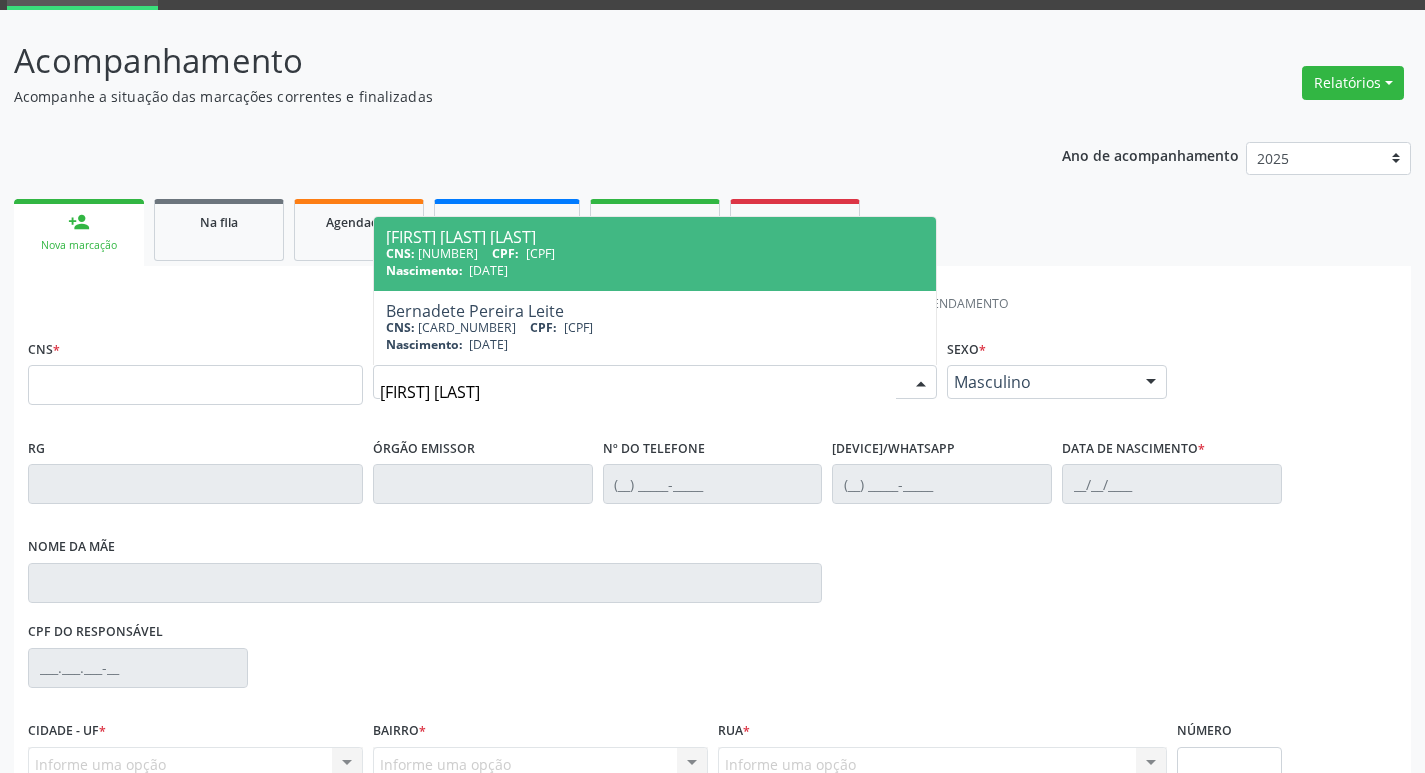 click on "Nascimento:
[DATE]" at bounding box center (655, 270) 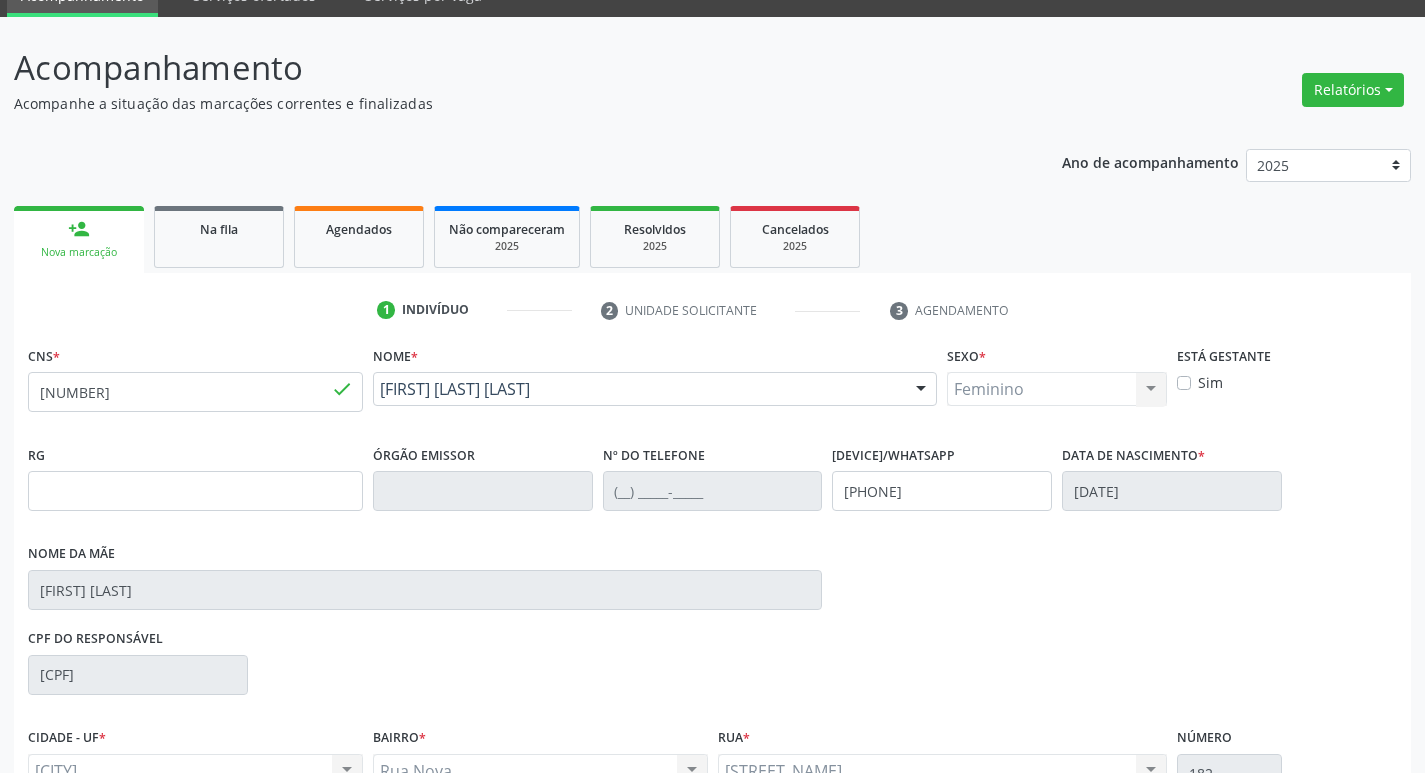 scroll, scrollTop: 0, scrollLeft: 0, axis: both 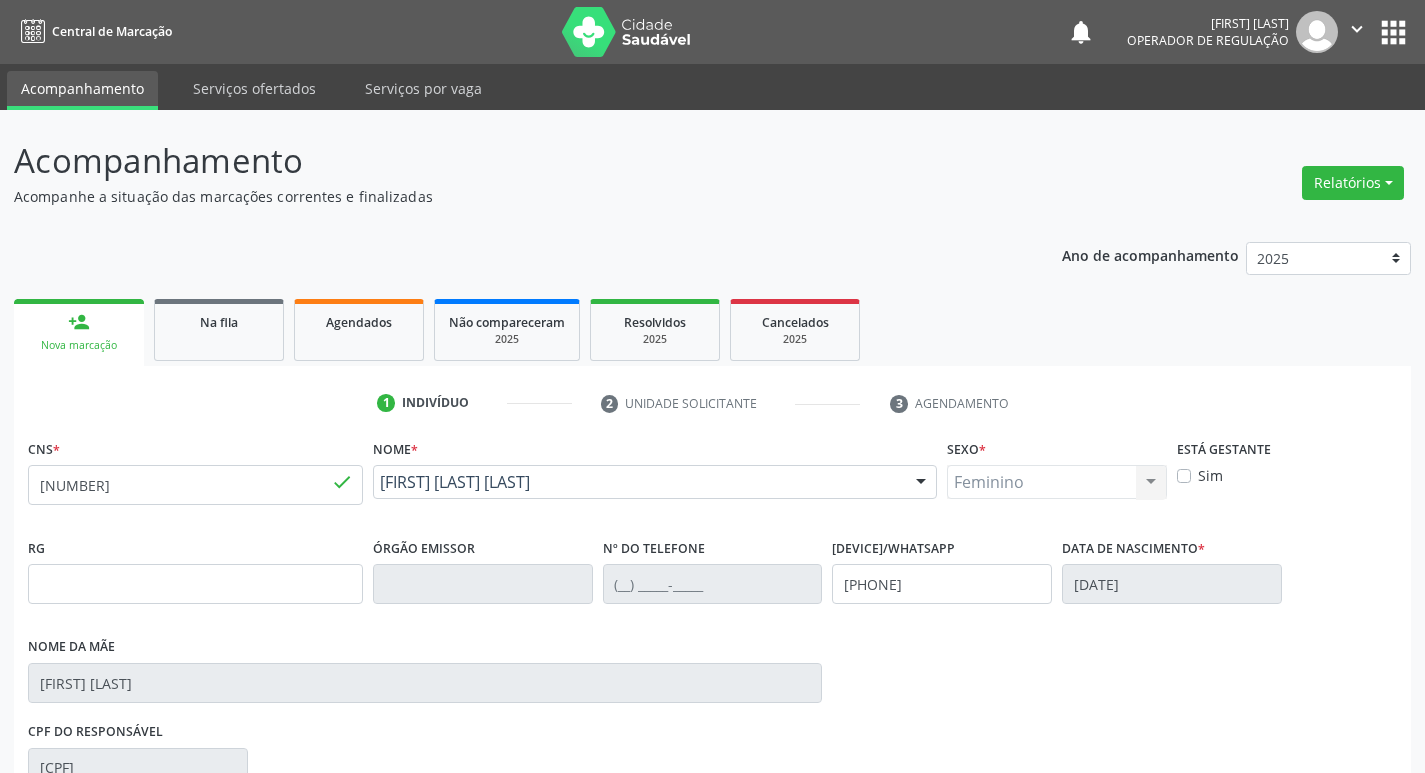 click on "apps" at bounding box center [1393, 32] 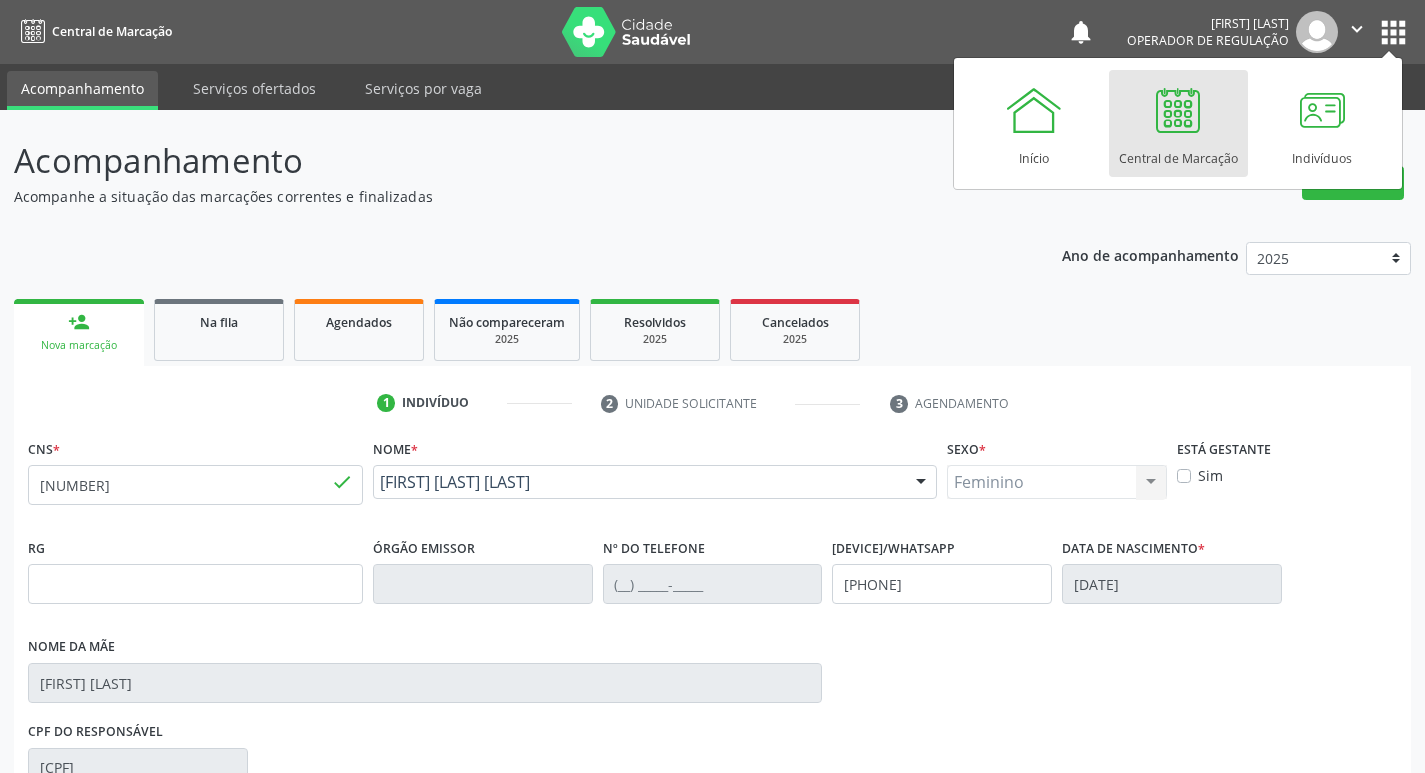 click on "Acompanhe a situação das marcações correntes e finalizadas" at bounding box center (503, 196) 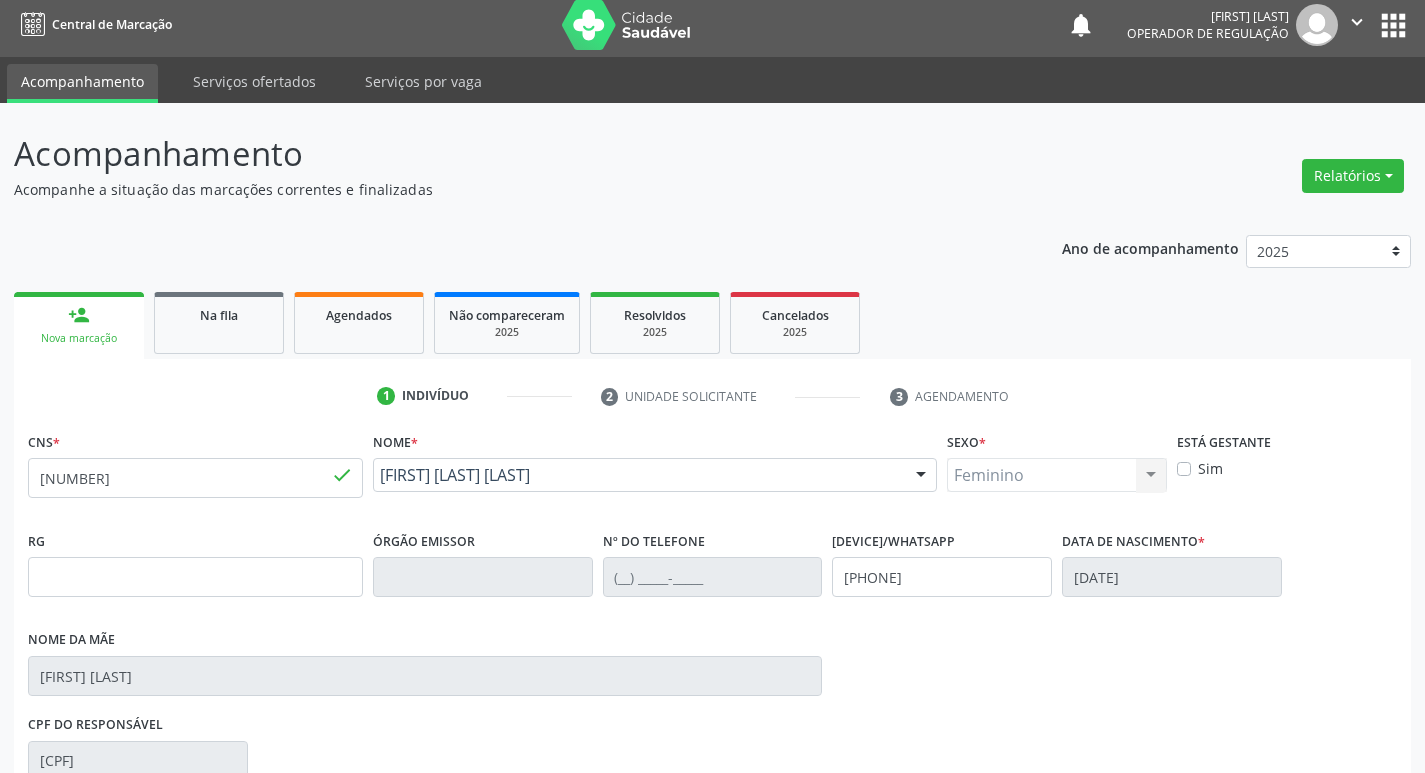 scroll, scrollTop: 0, scrollLeft: 0, axis: both 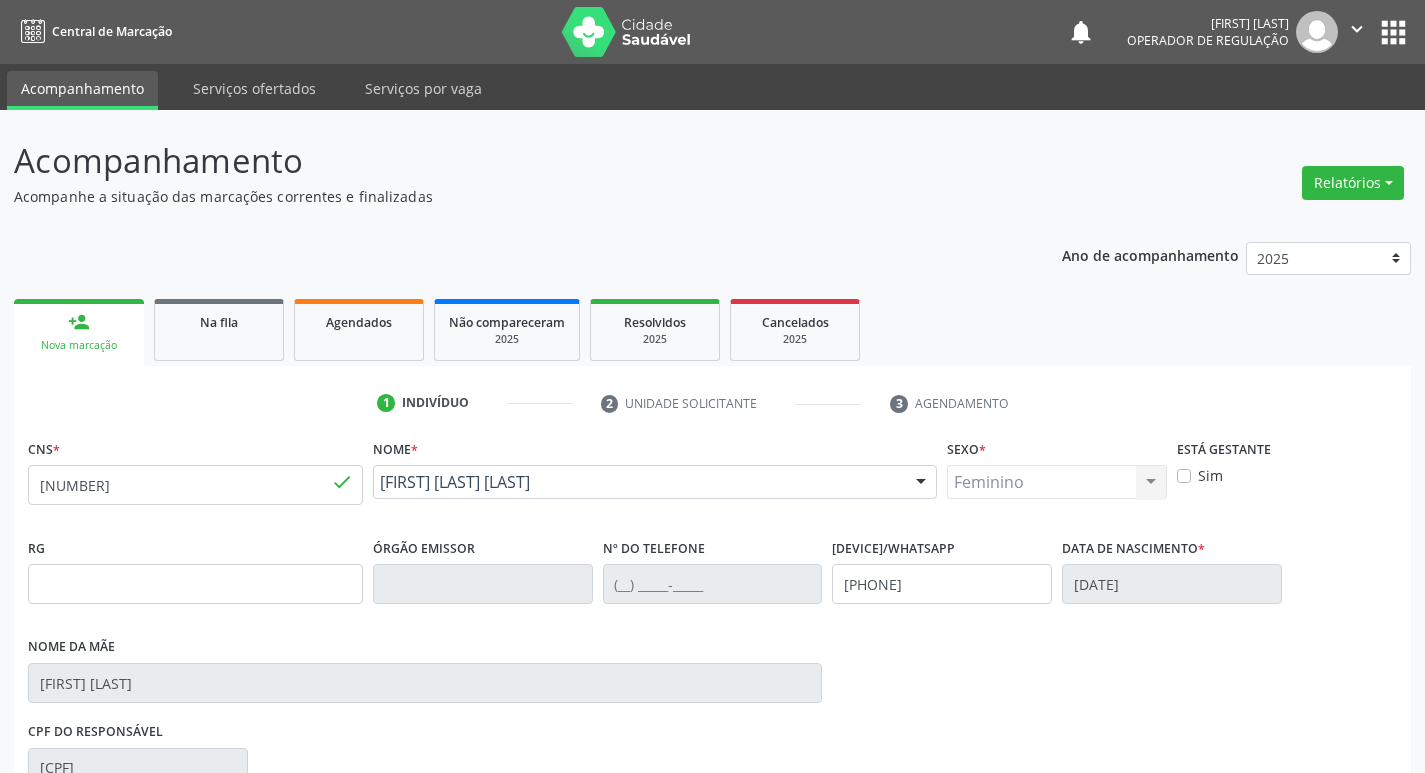 click on "apps" at bounding box center [1393, 32] 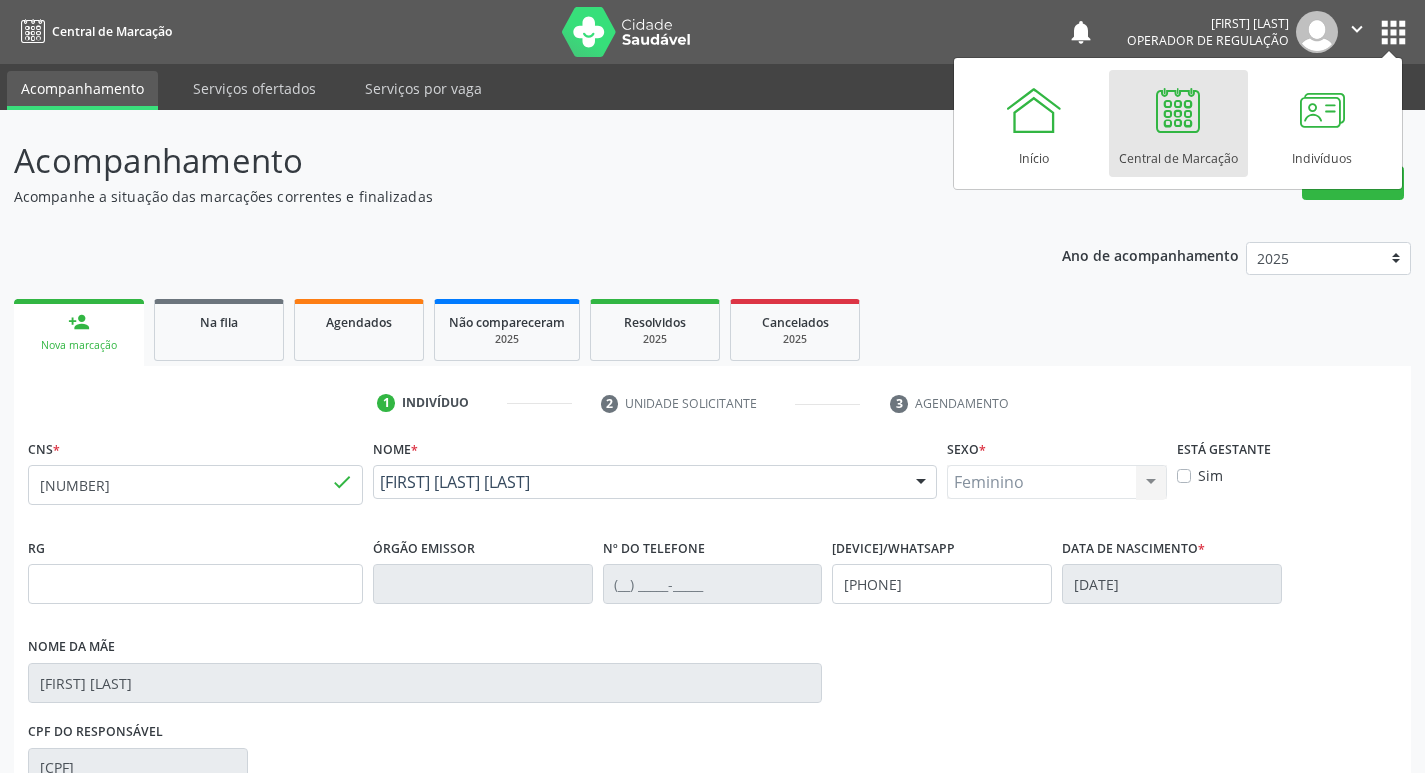 click on "person_add
Nova marcação
Na fila   Agendados   Não compareceram
[YEAR]
Resolvidos
[YEAR]
Cancelados
[YEAR]" at bounding box center (712, 330) 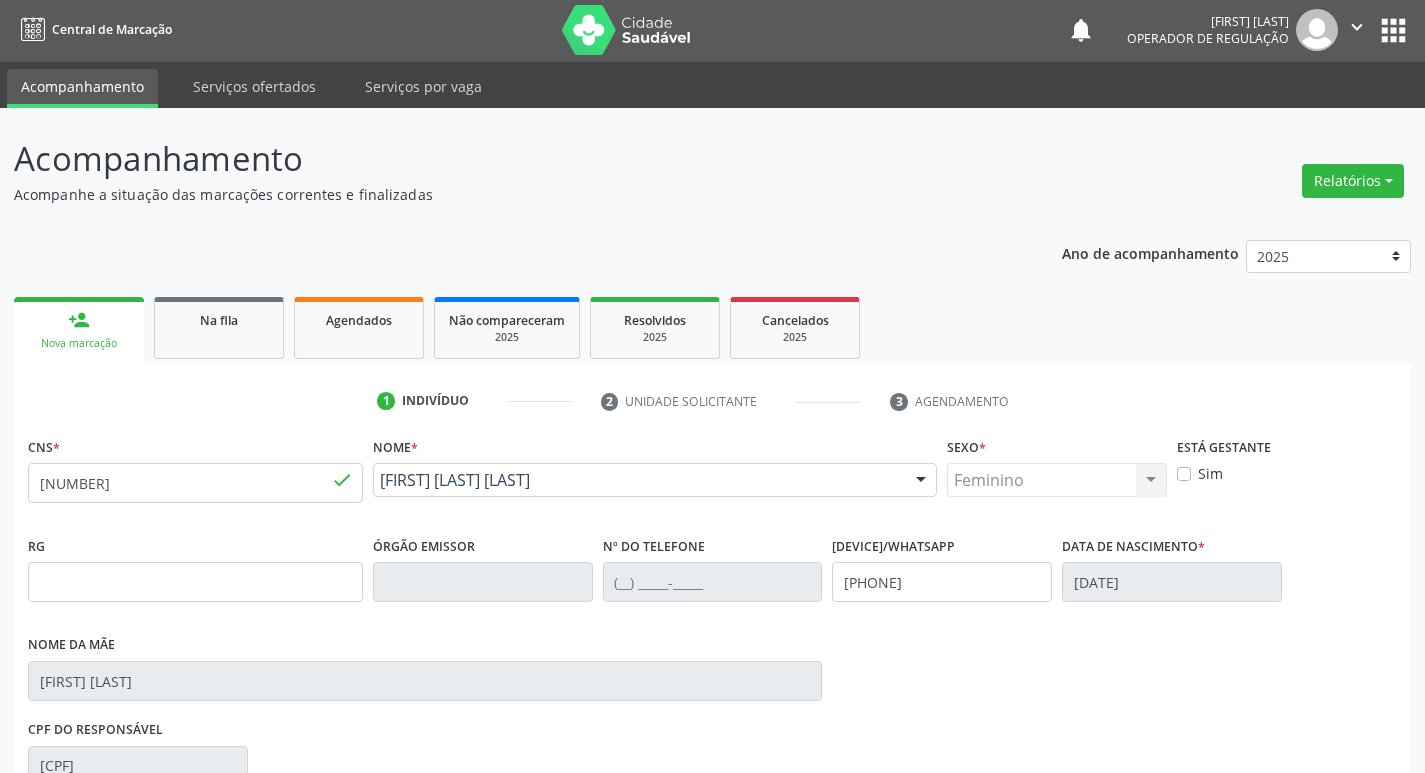 scroll, scrollTop: 0, scrollLeft: 0, axis: both 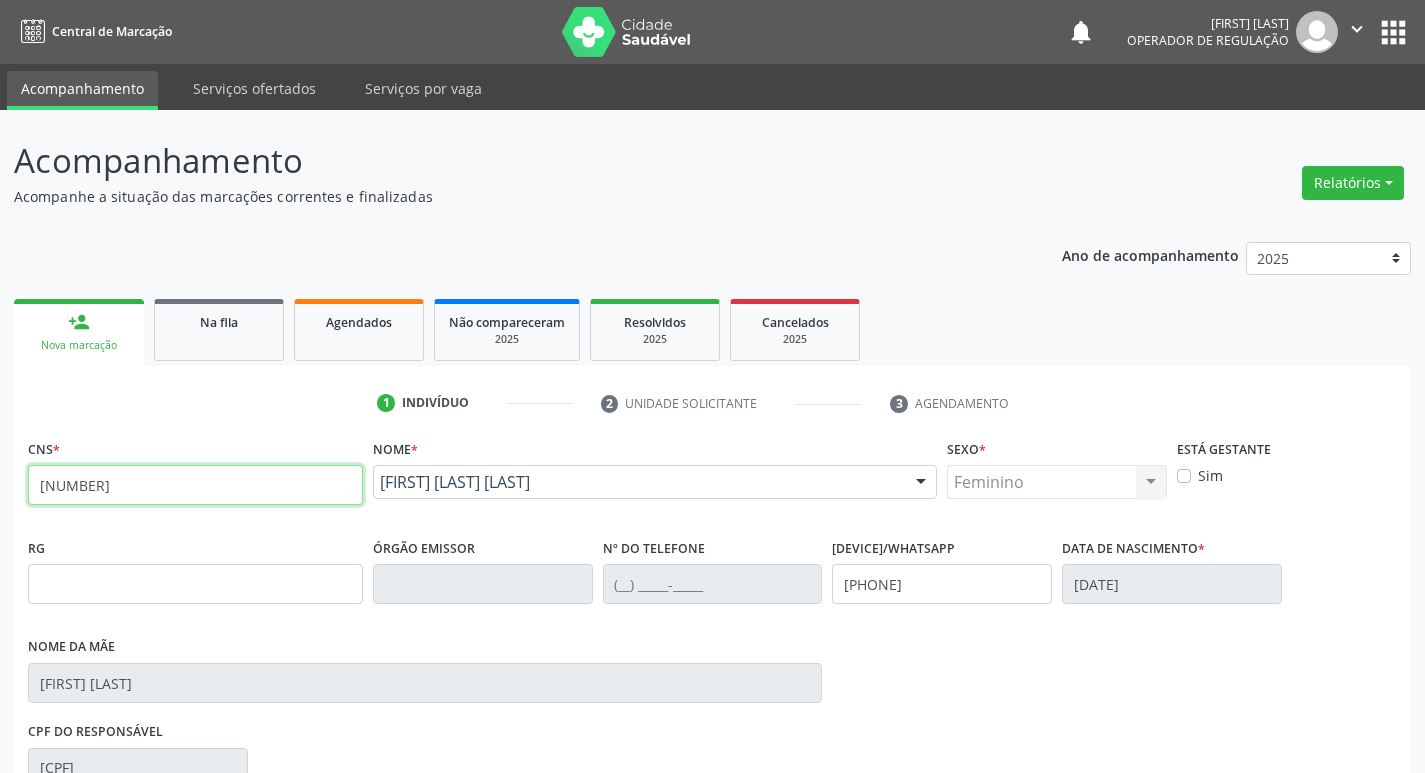 drag, startPoint x: 176, startPoint y: 466, endPoint x: 0, endPoint y: 453, distance: 176.47946 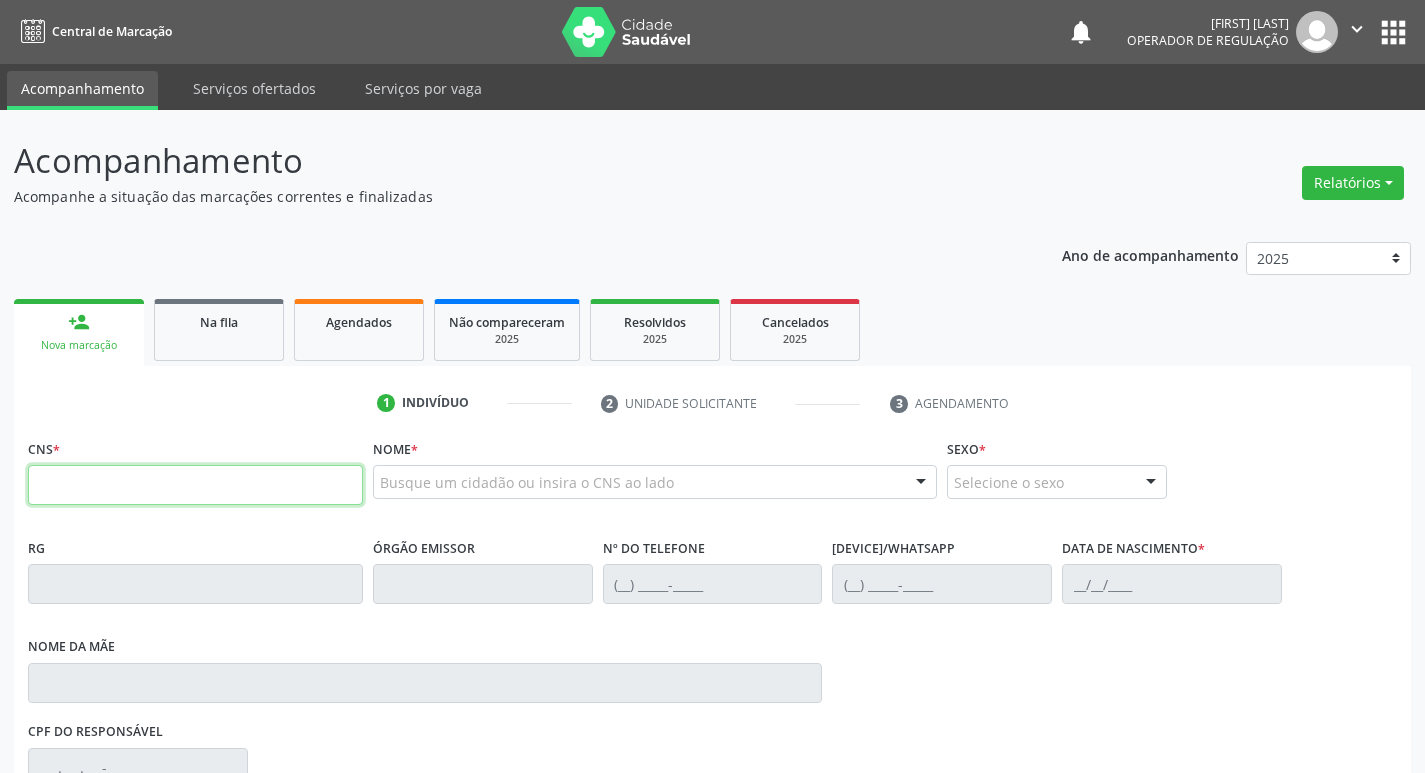 type 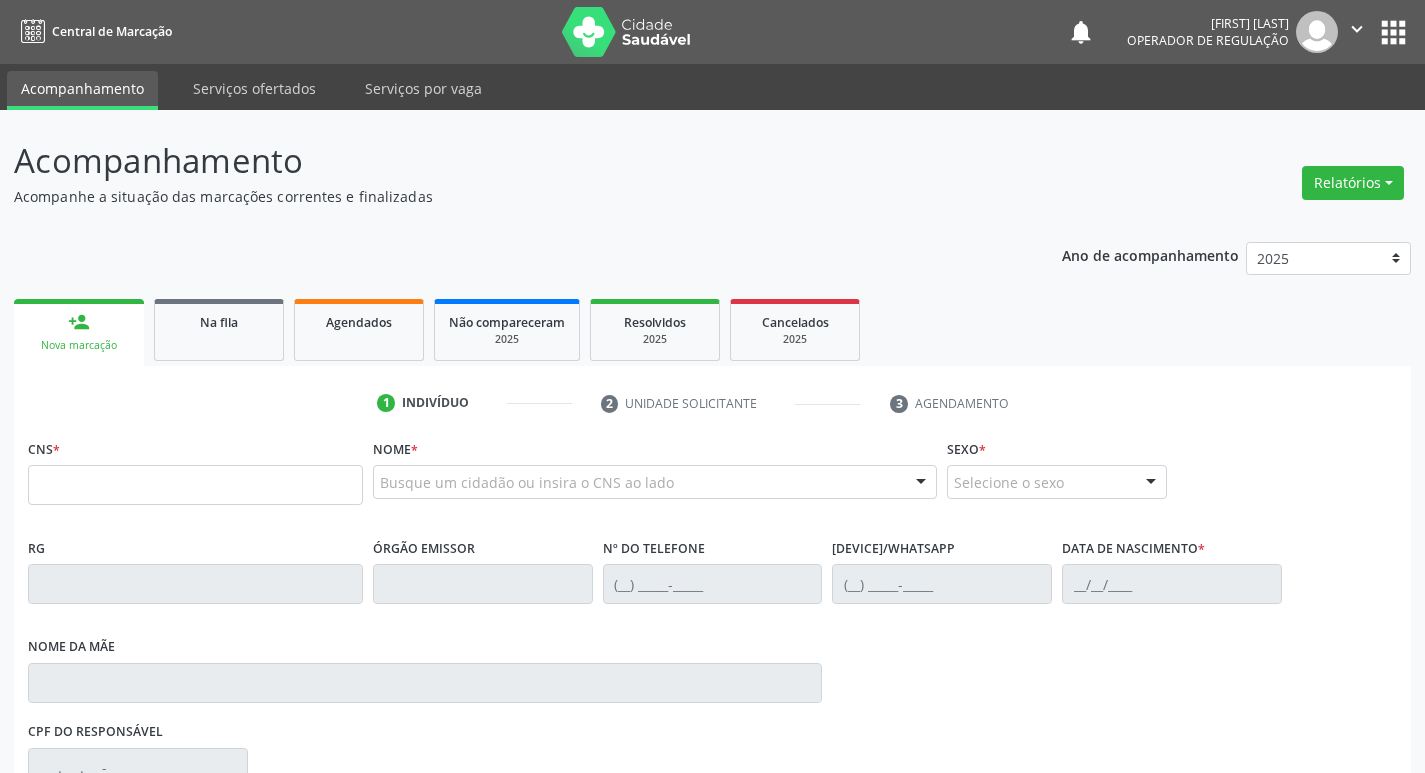 click on "Acompanhamento
Acompanhe a situação das marcações correntes e finalizadas
Relatórios
Acompanhamento
Consolidado
Procedimentos realizados" at bounding box center (712, 171) 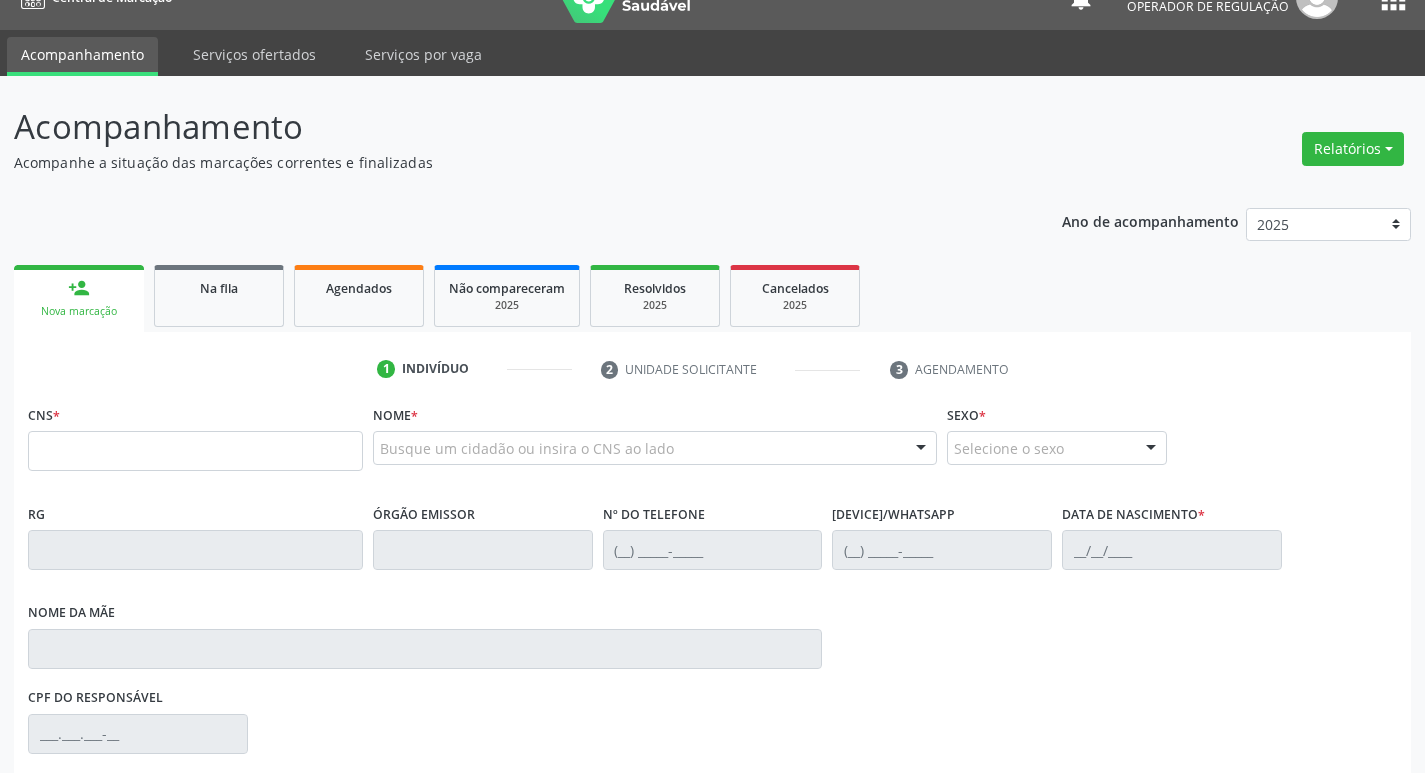 scroll, scrollTop: 0, scrollLeft: 0, axis: both 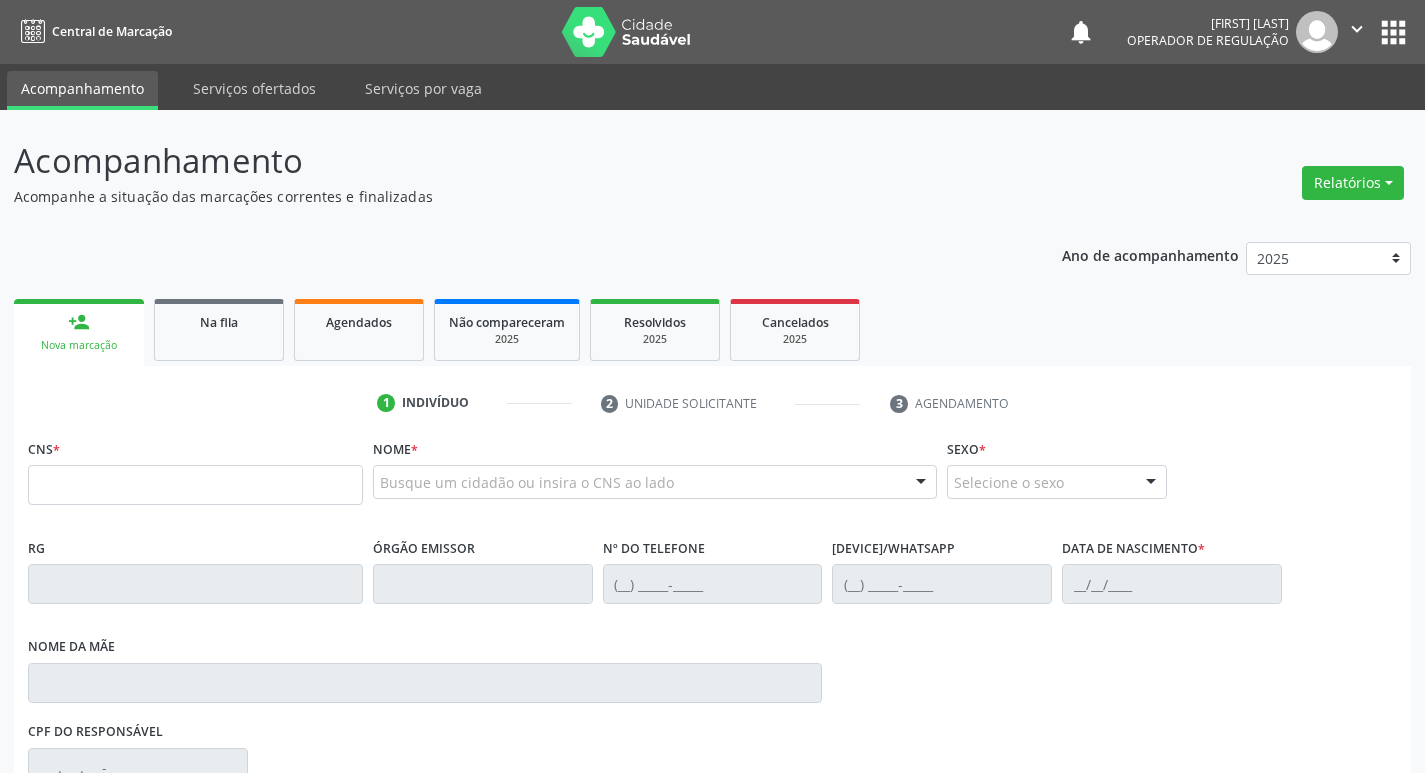 click on "apps" at bounding box center (1393, 32) 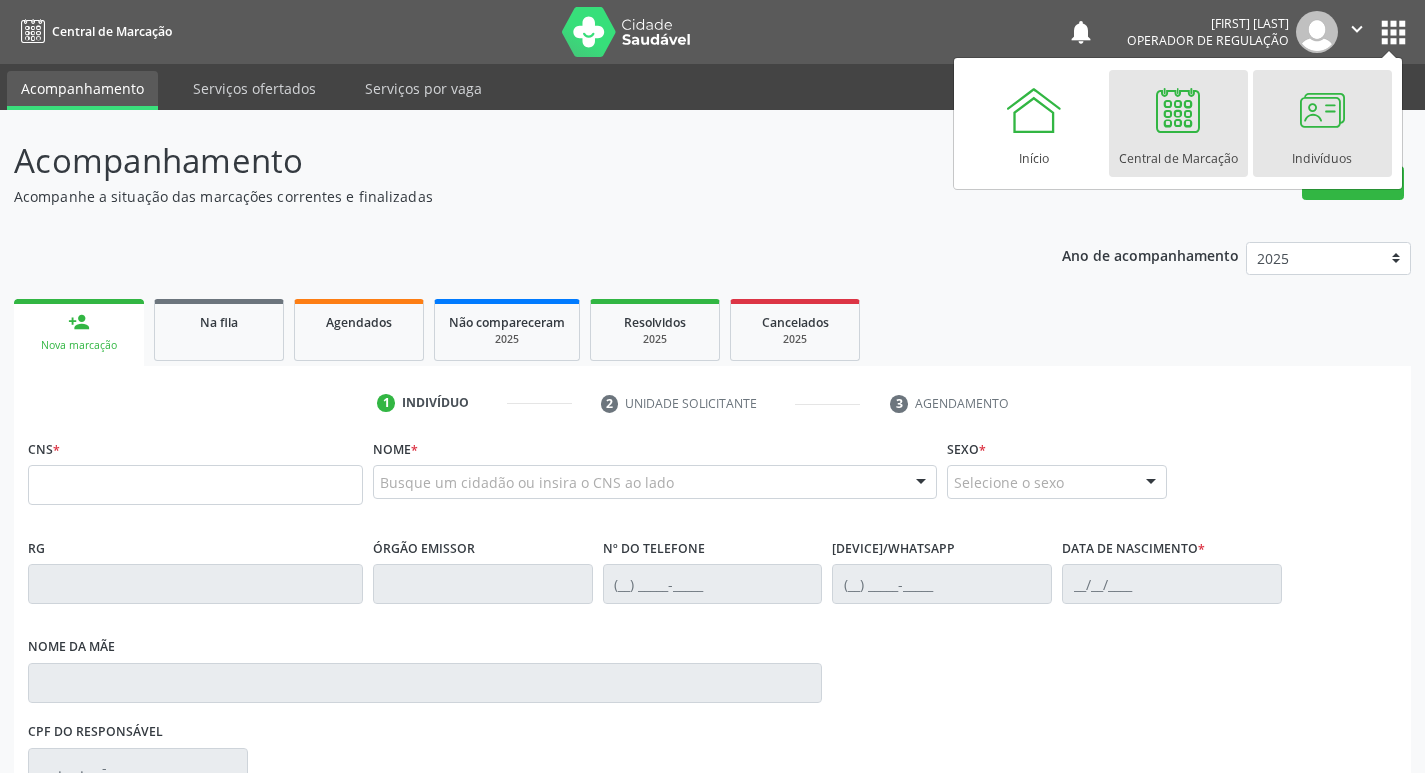 click on "Indivíduos" at bounding box center [1322, 123] 